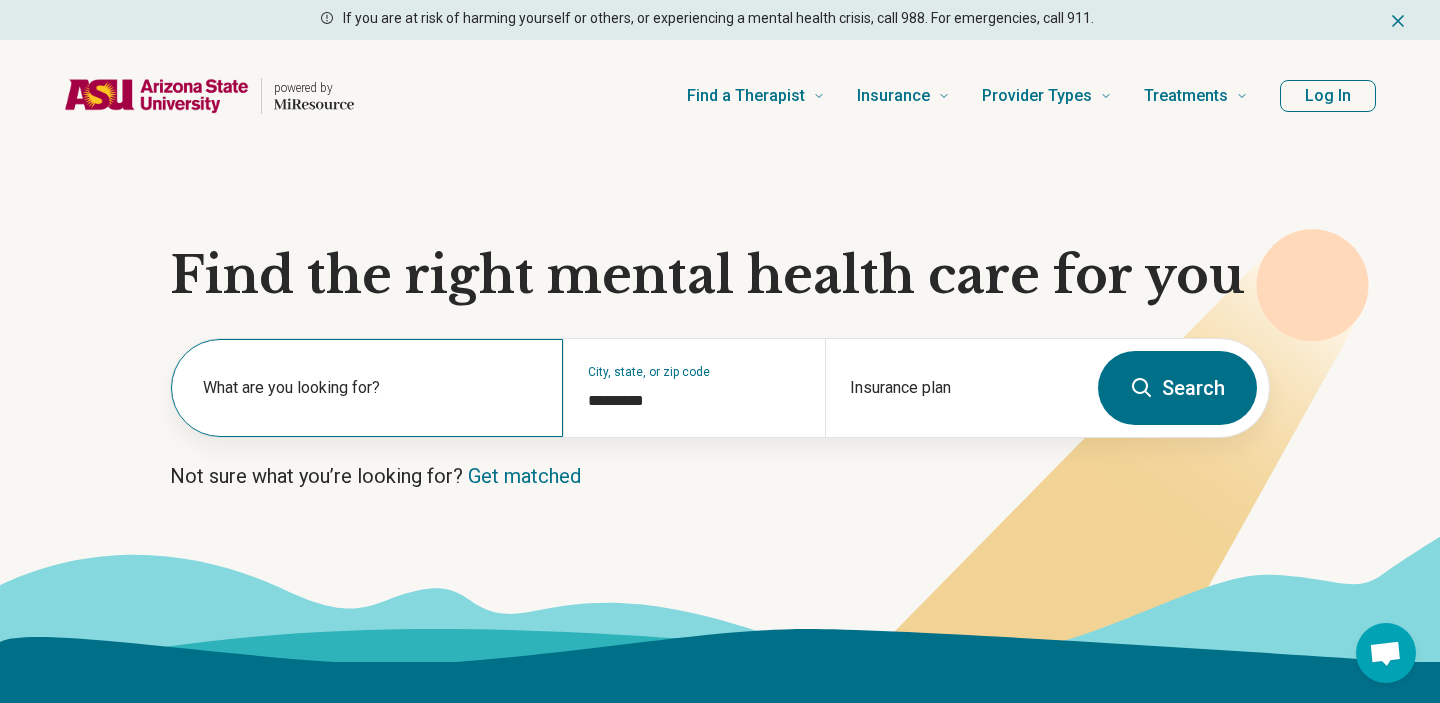 scroll, scrollTop: 60, scrollLeft: 0, axis: vertical 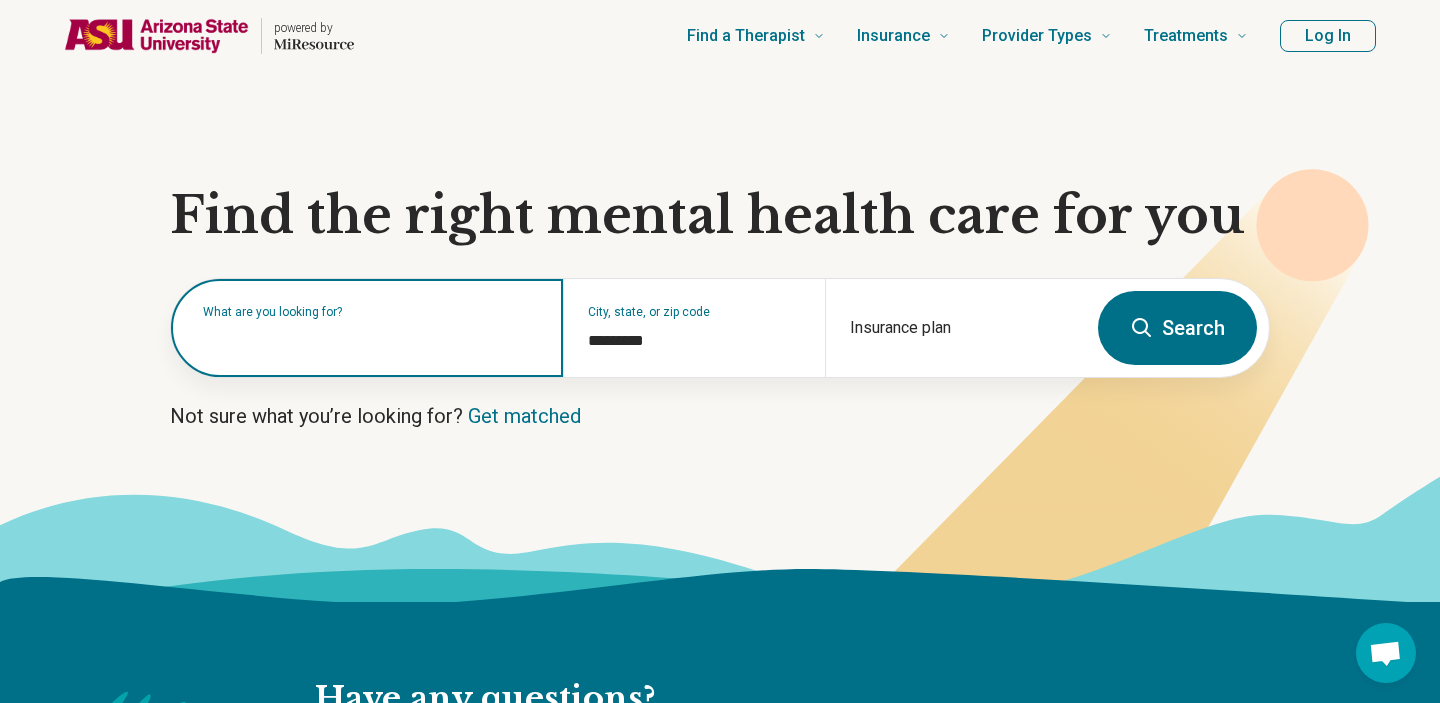 click at bounding box center [371, 338] 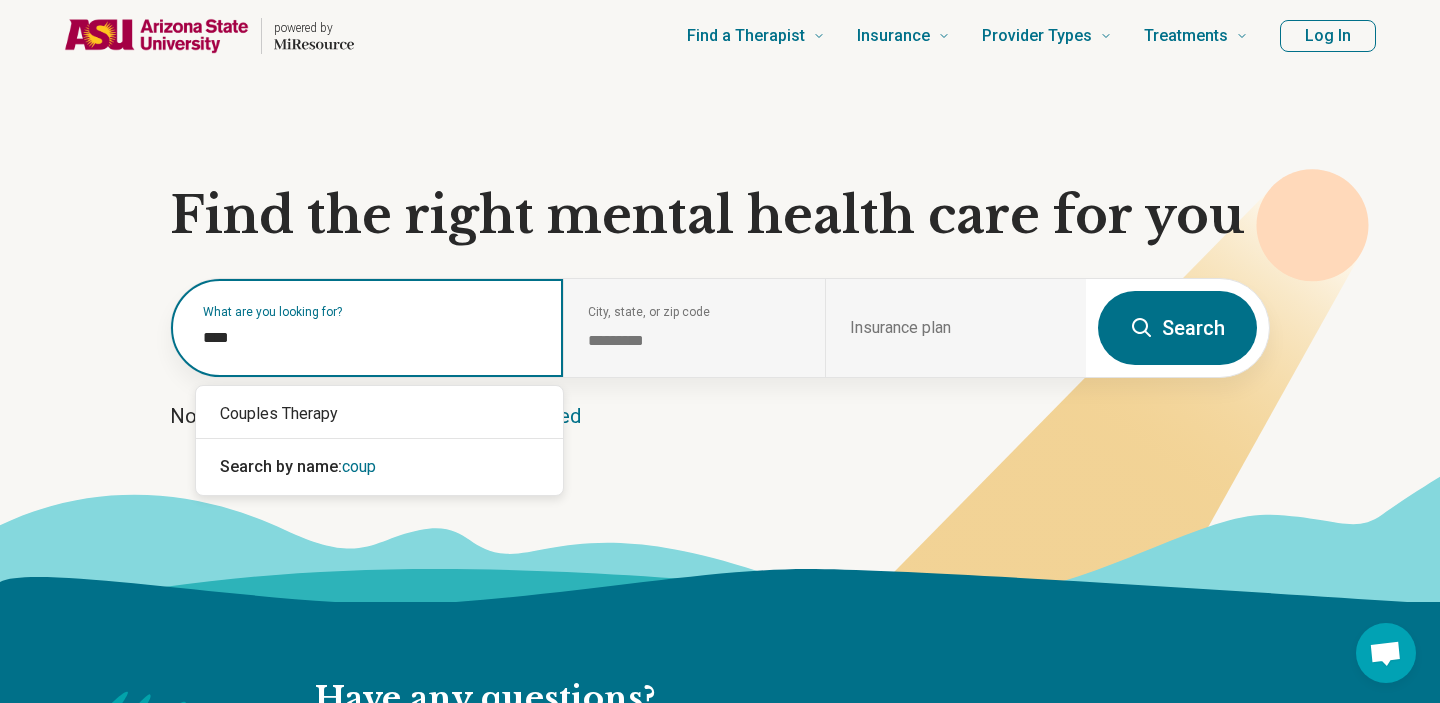 type on "*****" 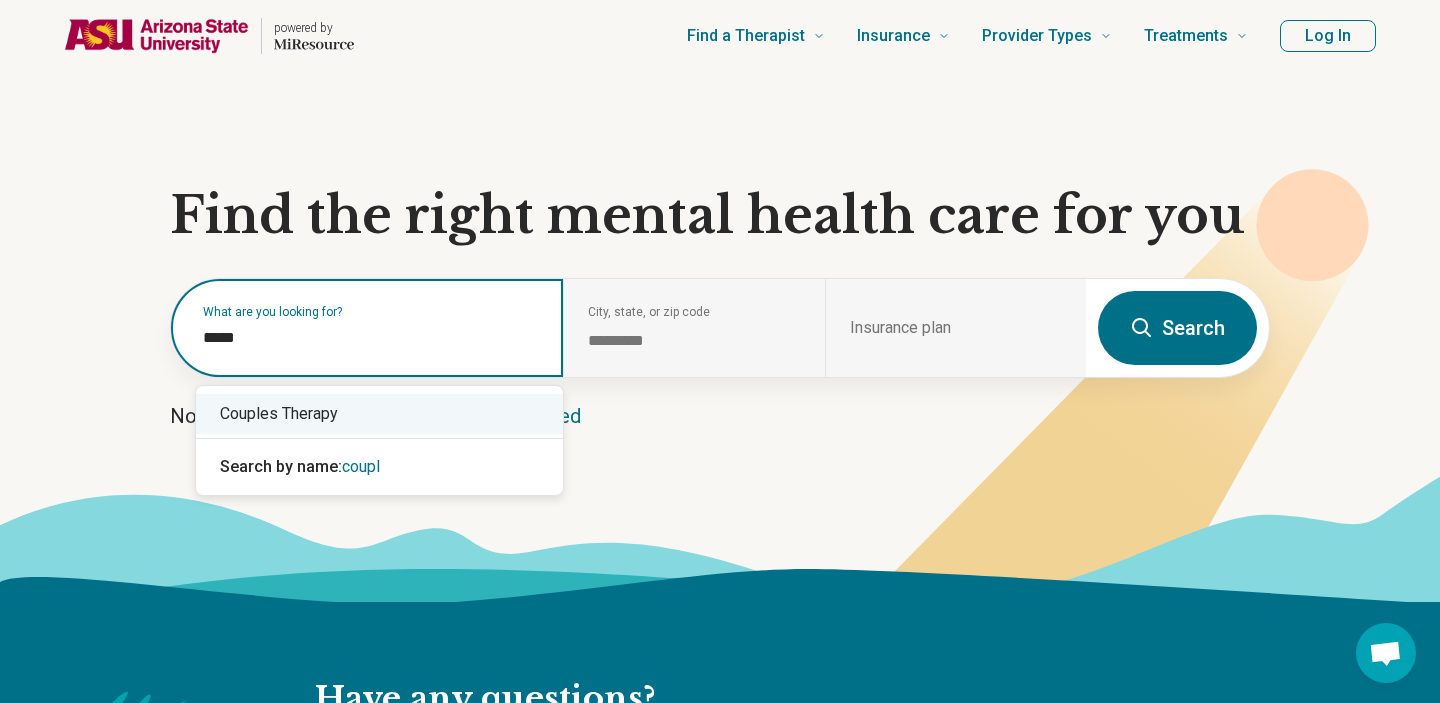 click on "Couples Therapy" at bounding box center [379, 414] 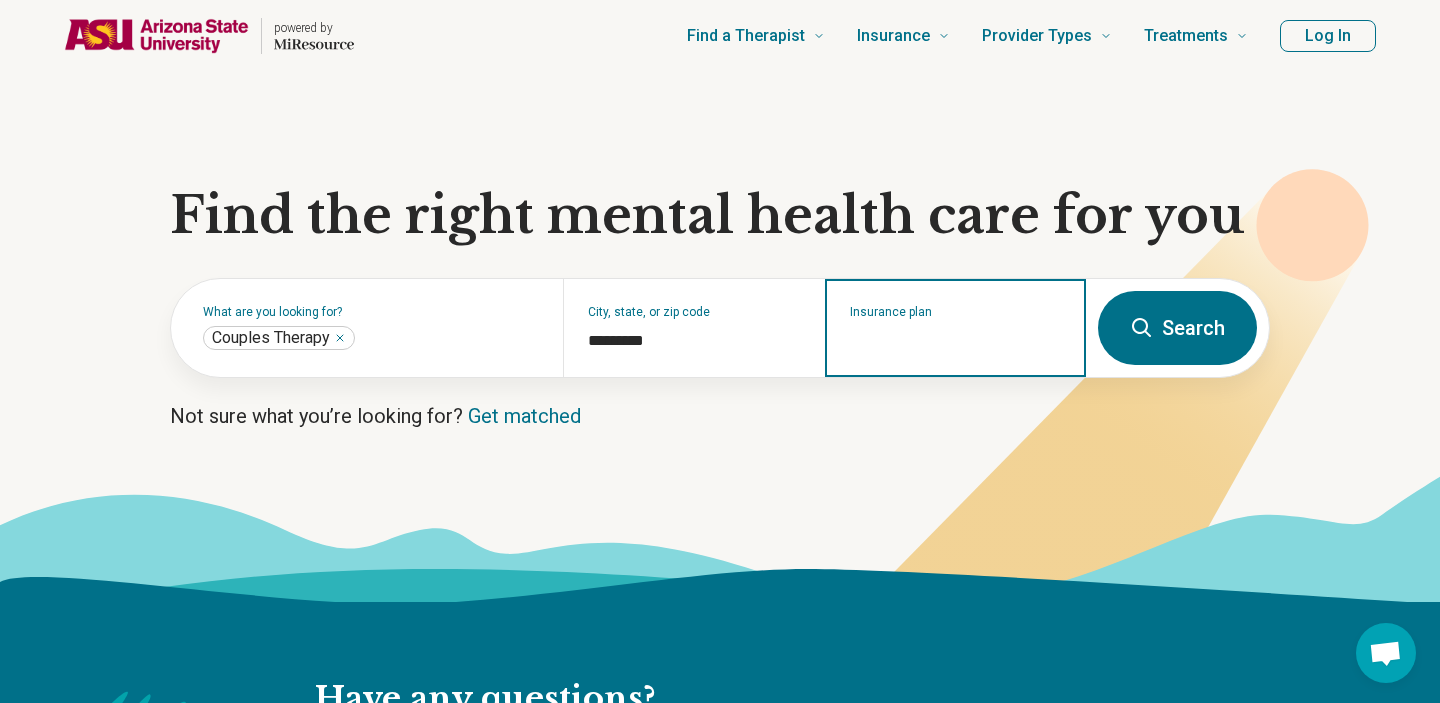 click on "Insurance plan" at bounding box center (956, 341) 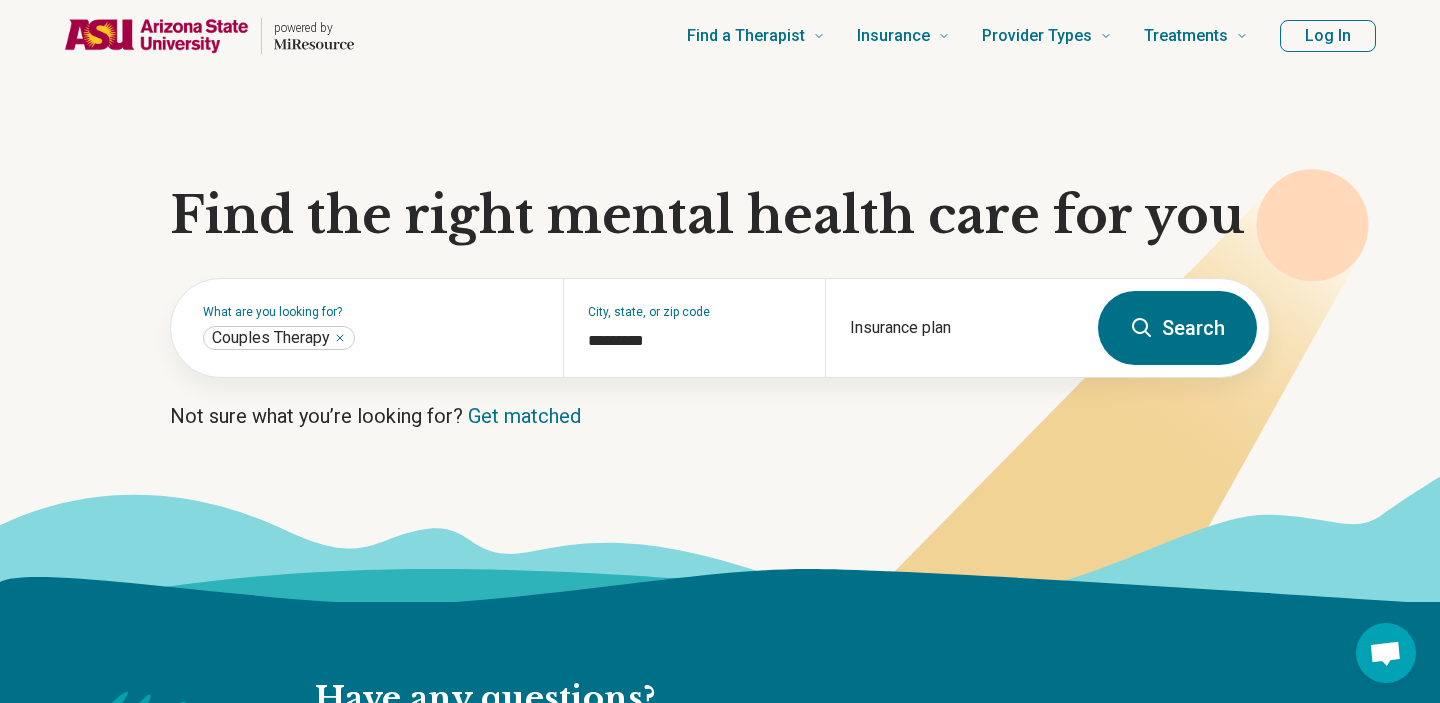 click on "Search" at bounding box center (1177, 328) 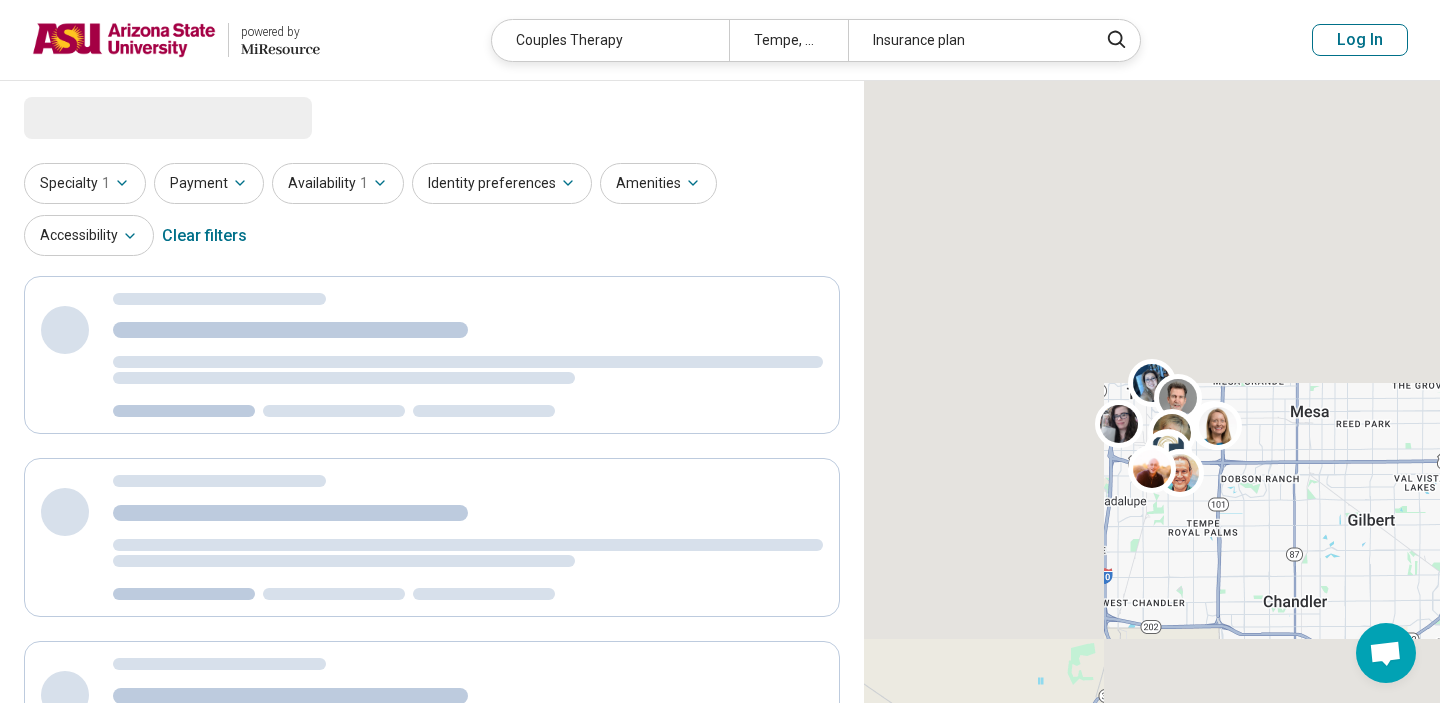 select on "***" 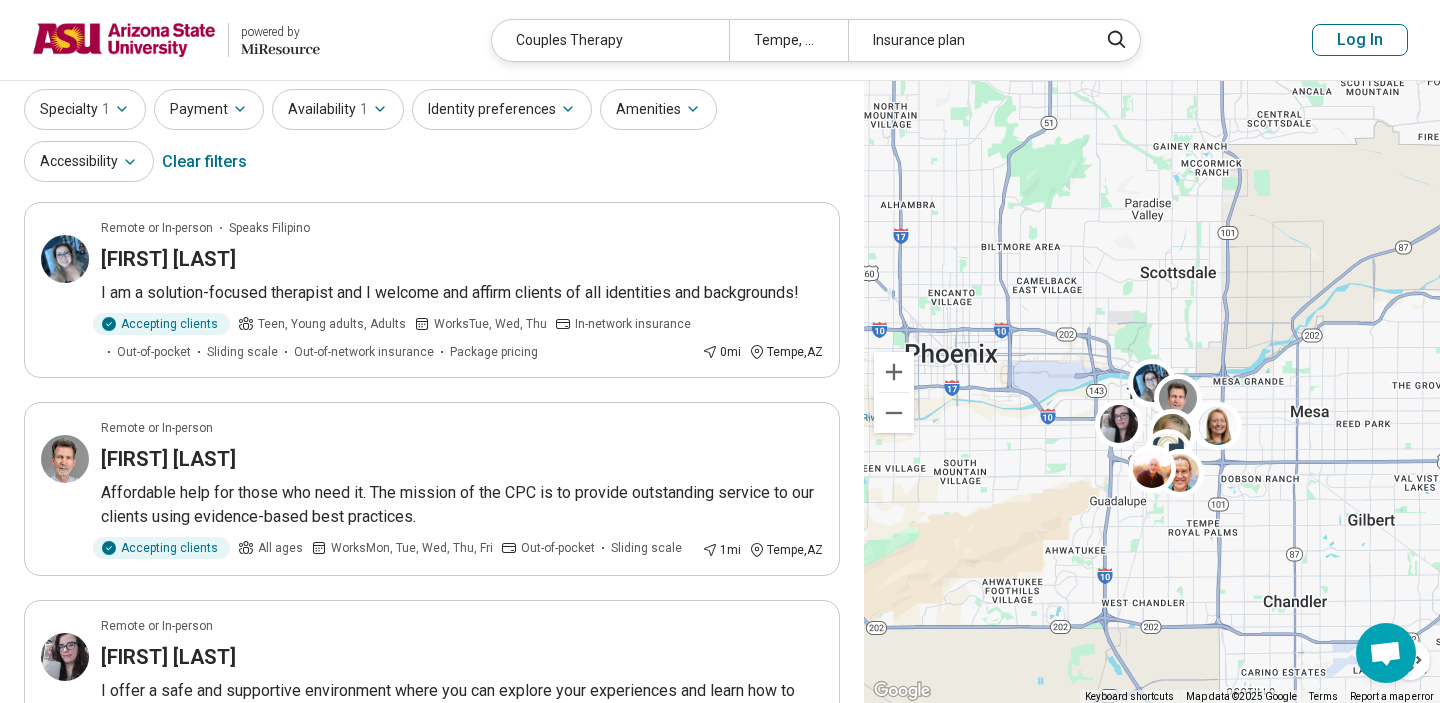 scroll, scrollTop: 0, scrollLeft: 0, axis: both 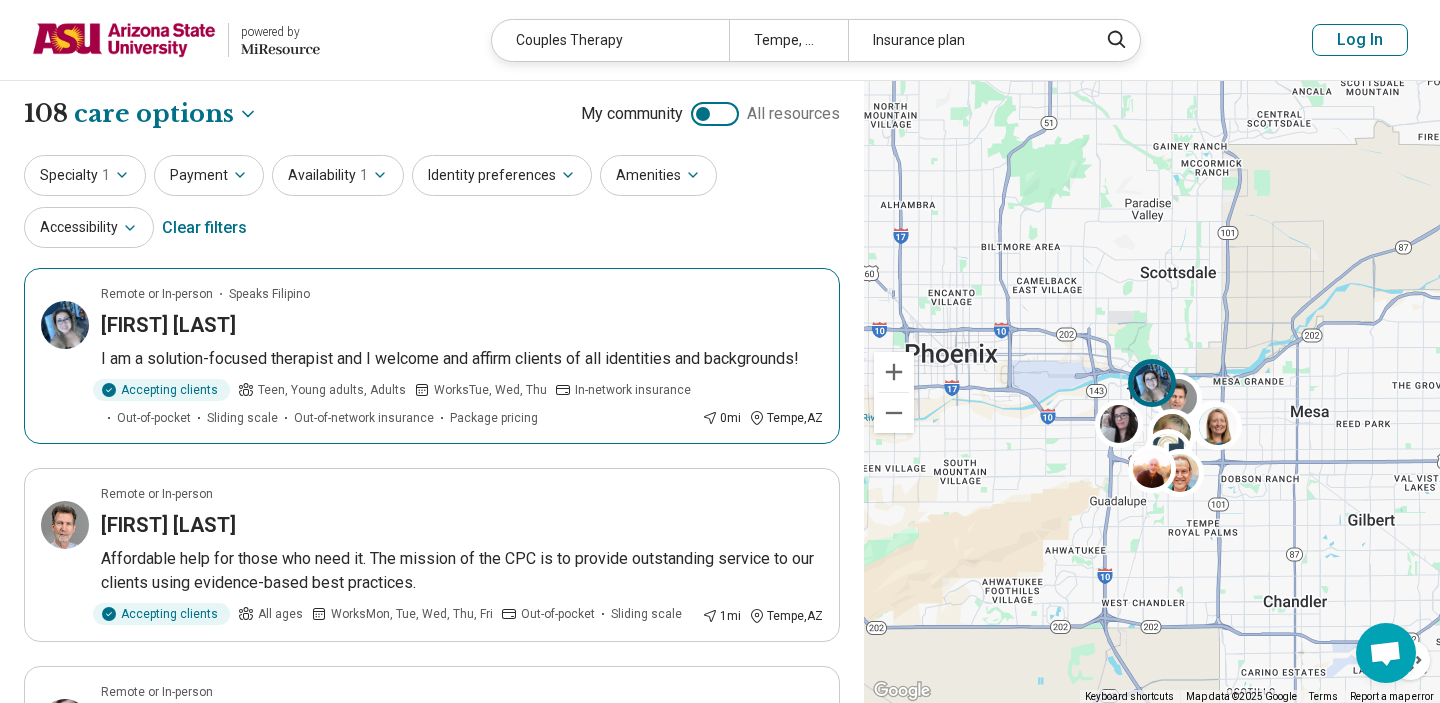 click on "I am a solution-focused therapist and I welcome and affirm clients of all identities and backgrounds!" at bounding box center [462, 359] 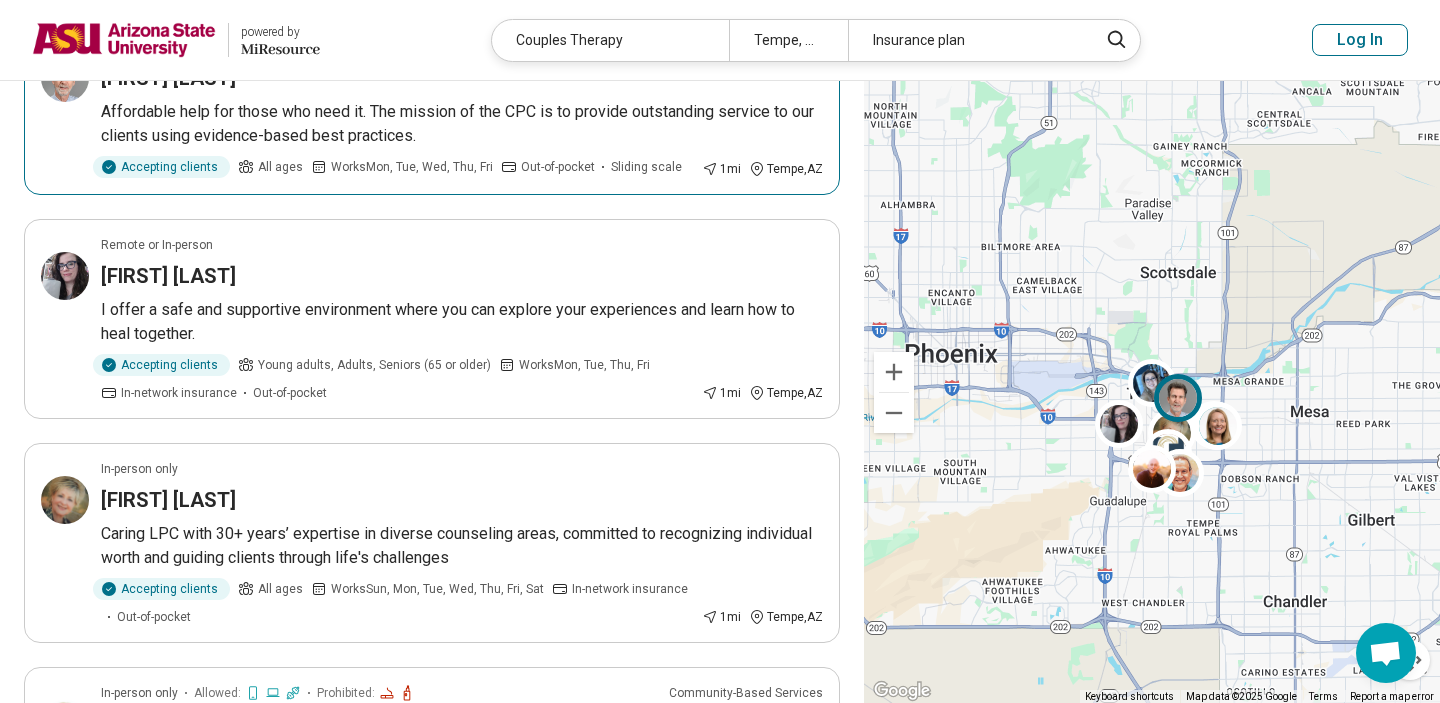 scroll, scrollTop: 449, scrollLeft: 0, axis: vertical 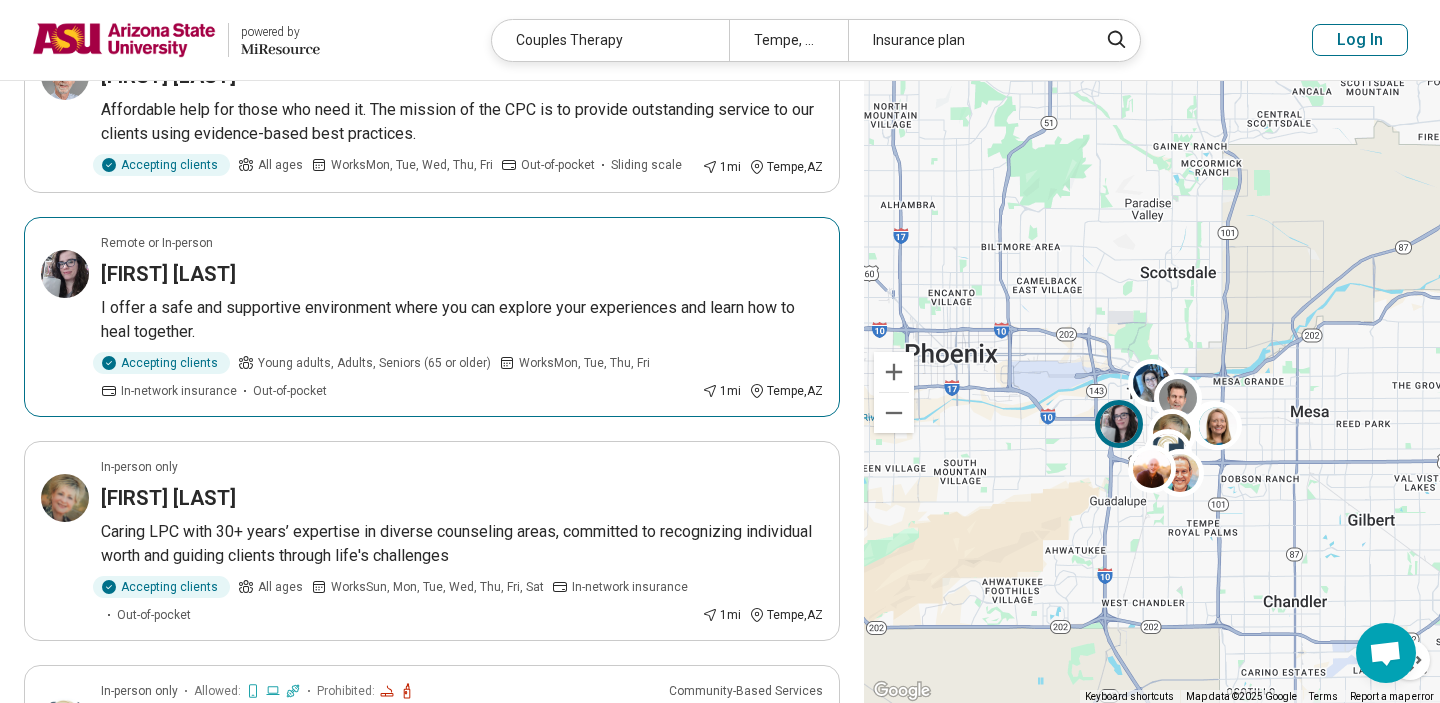 click on "I offer a safe and supportive environment where you can explore your experiences and learn how to heal together." at bounding box center [462, 320] 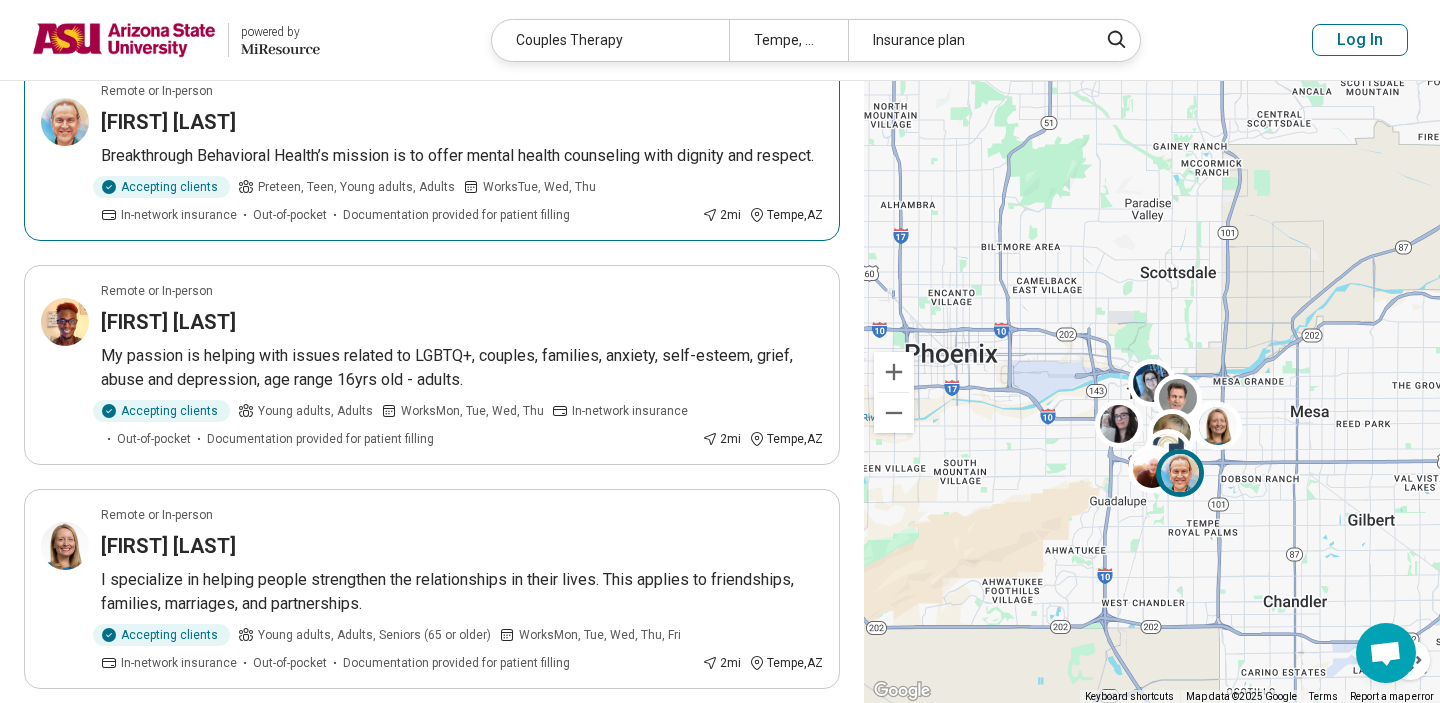 scroll, scrollTop: 1502, scrollLeft: 0, axis: vertical 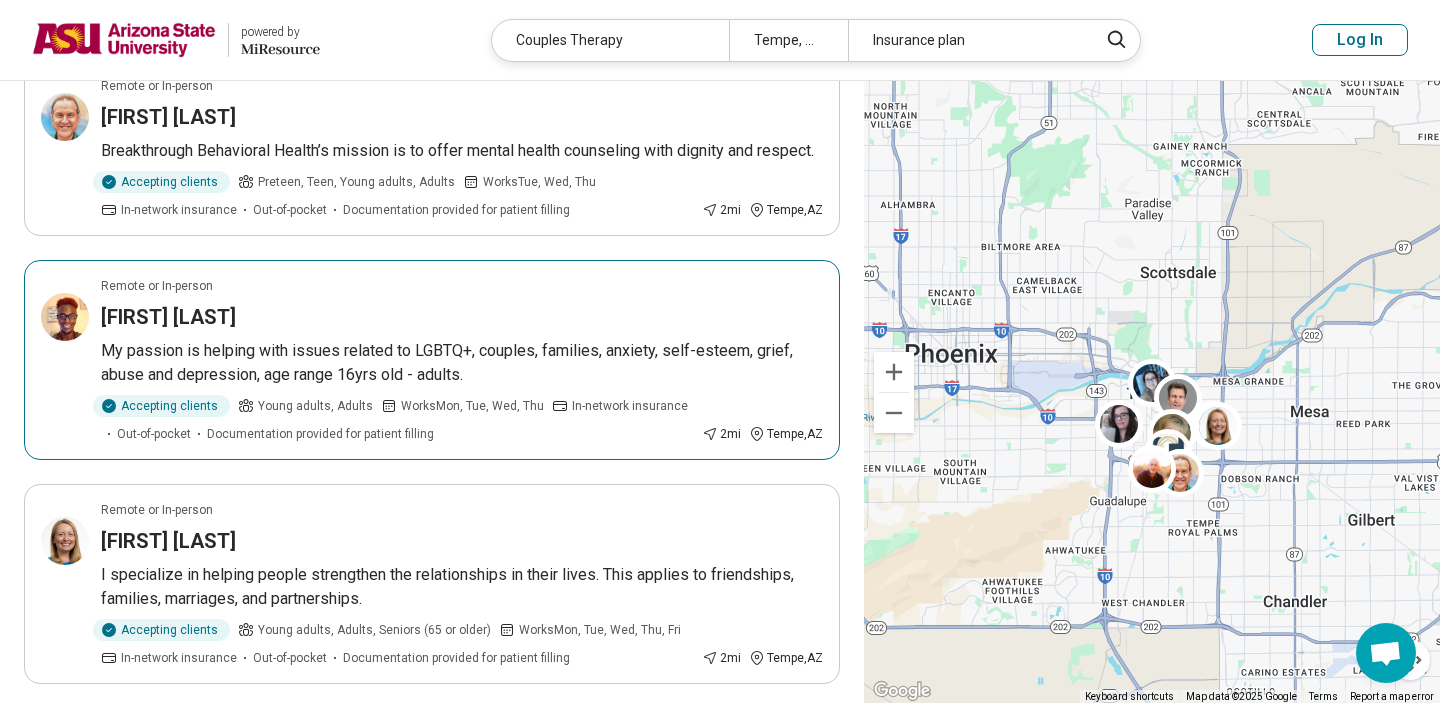 click on "My passion is helping with issues related to LGBTQ+, couples, families, anxiety, self-esteem,  grief, abuse and depression, age range 16yrs old - adults." at bounding box center [462, 363] 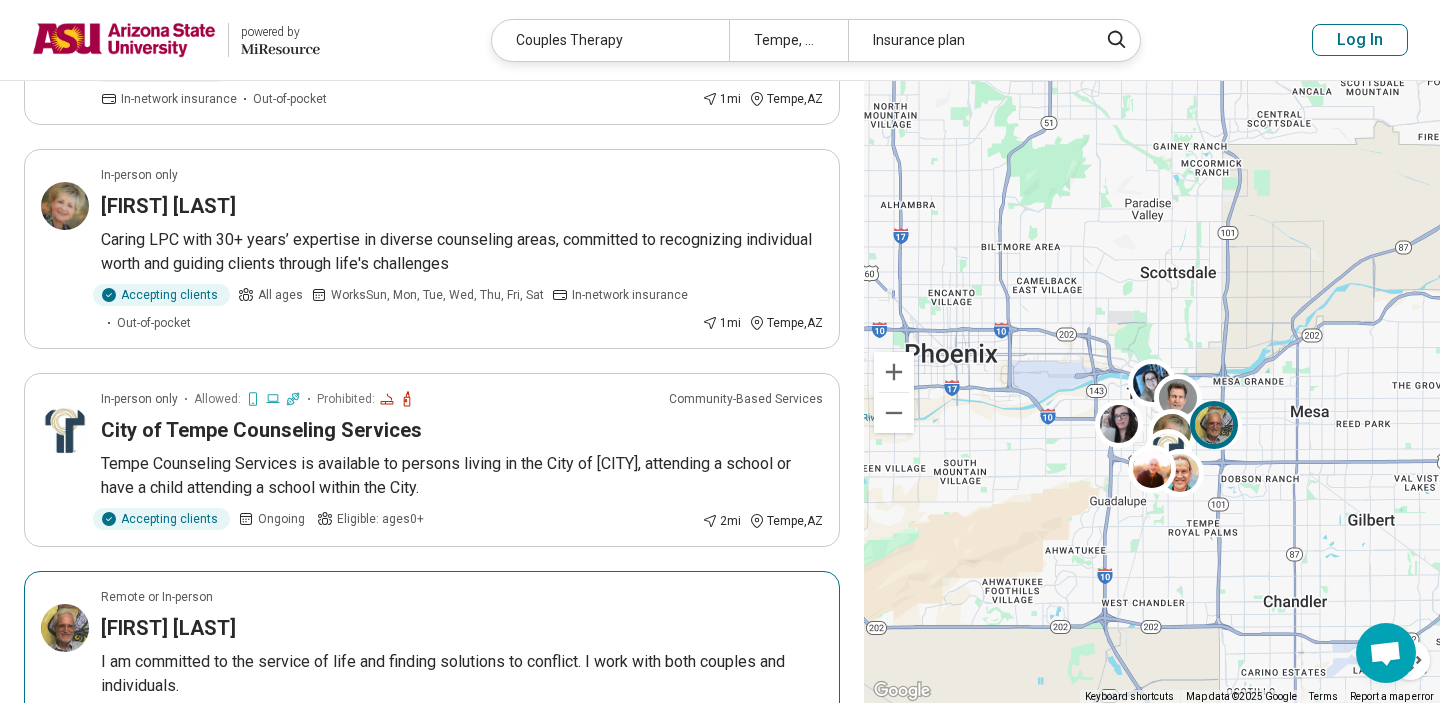 scroll, scrollTop: 740, scrollLeft: 0, axis: vertical 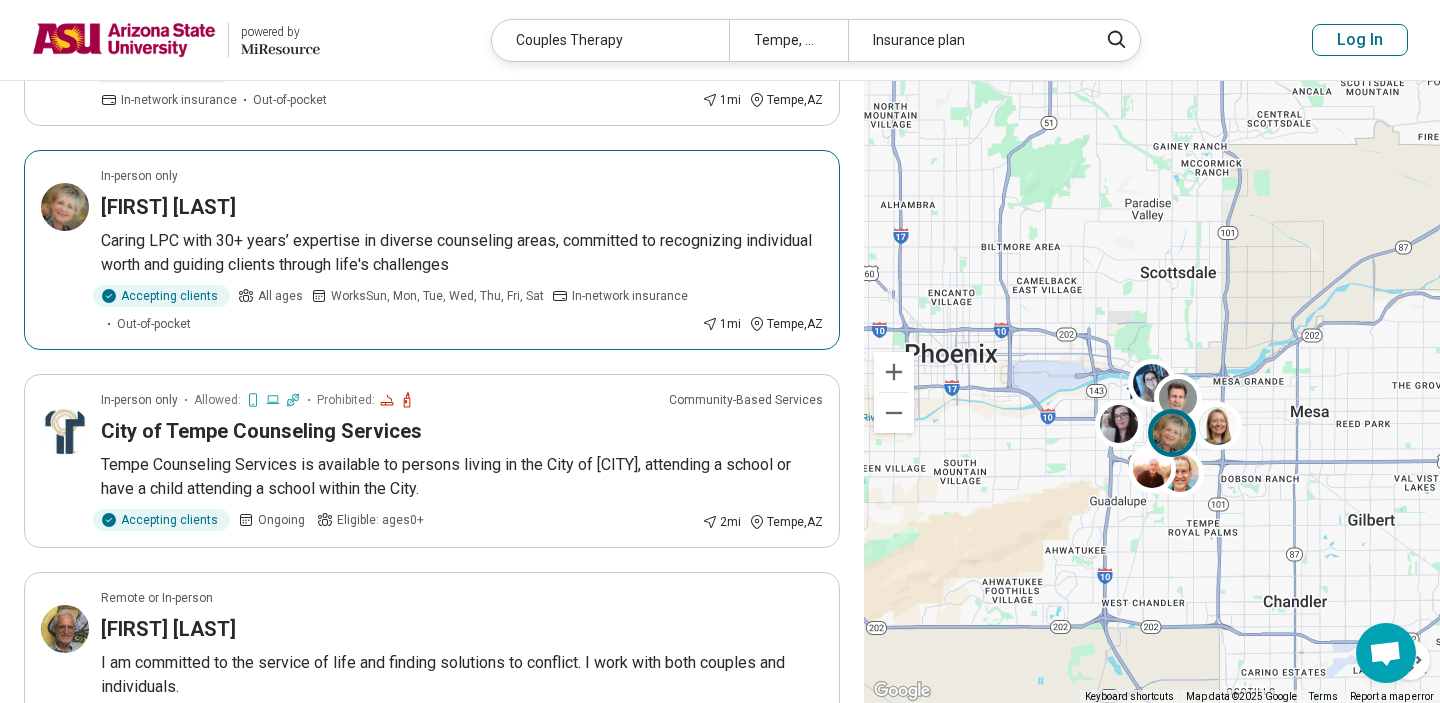 click on "[FIRST] [LAST]" at bounding box center (462, 207) 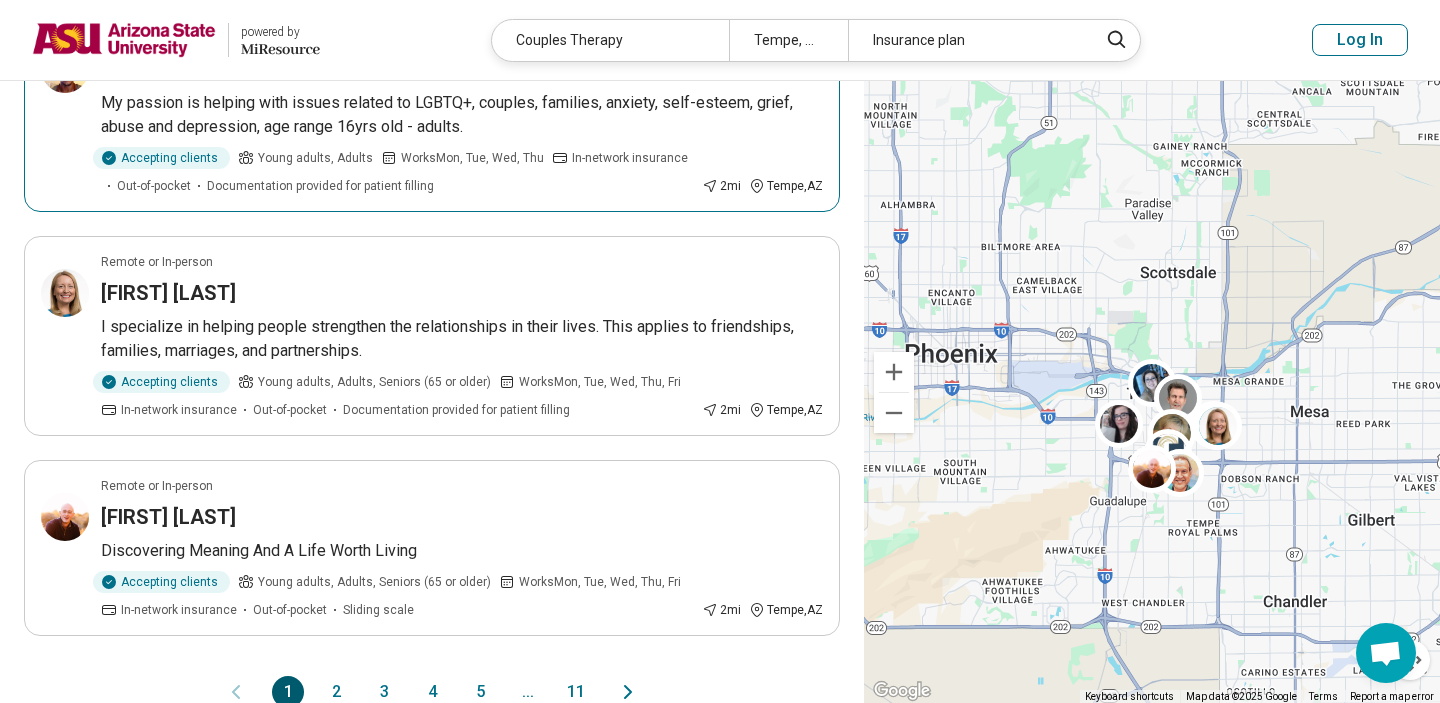 scroll, scrollTop: 1757, scrollLeft: 0, axis: vertical 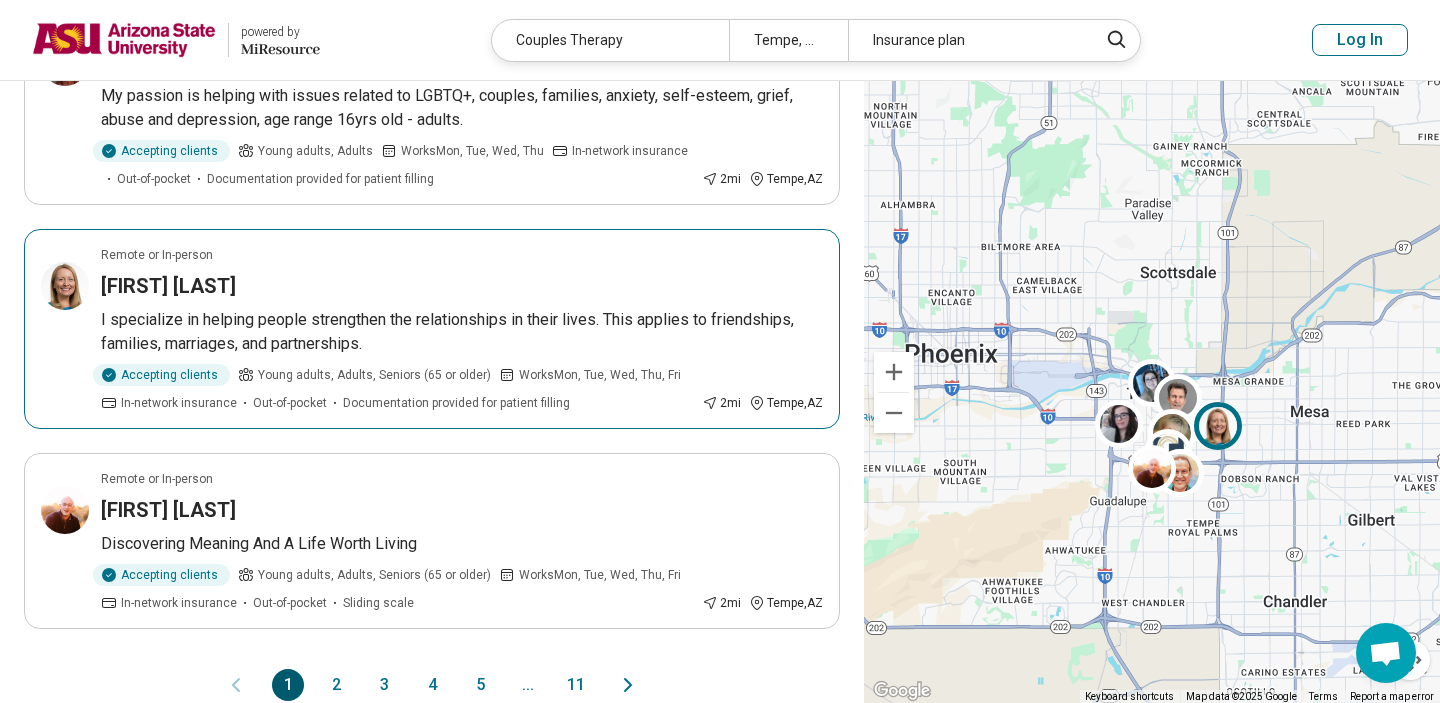 click on "Tehrina Terry" at bounding box center [462, 286] 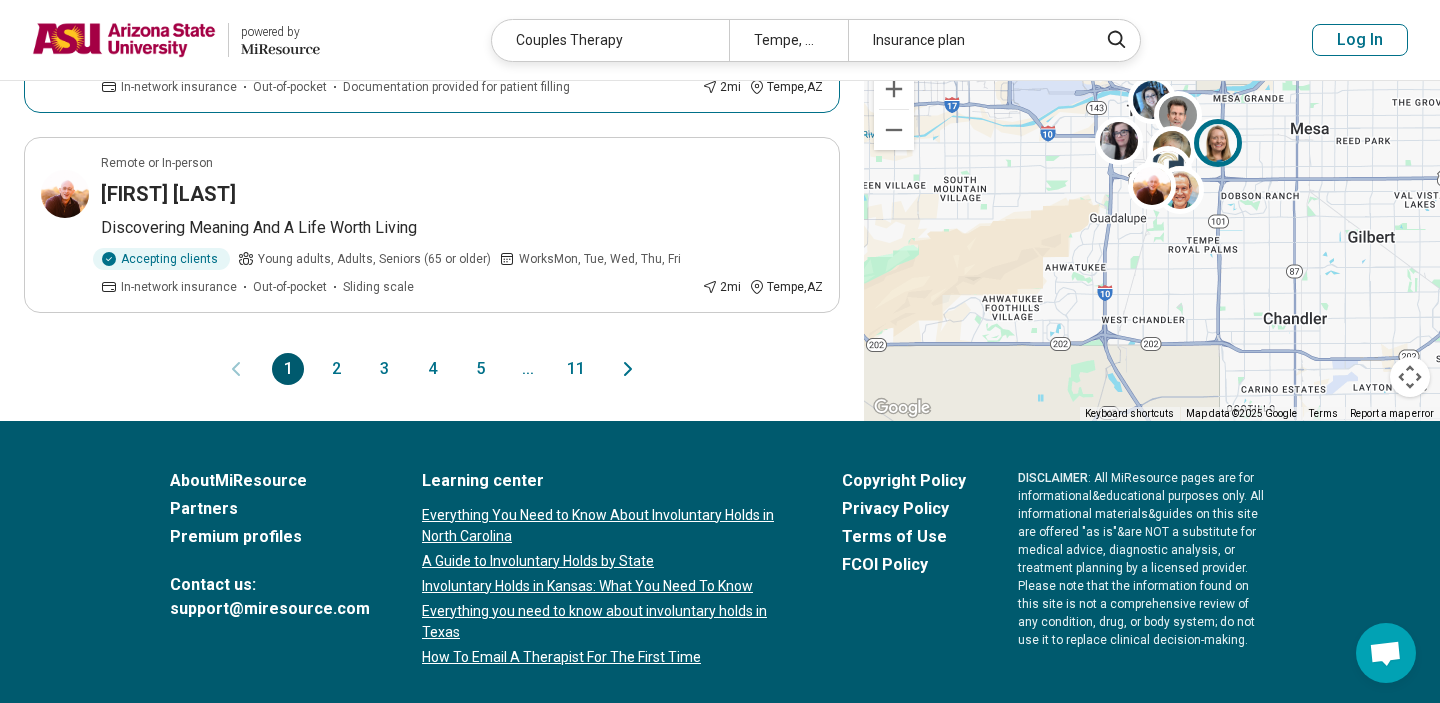 scroll, scrollTop: 2080, scrollLeft: 0, axis: vertical 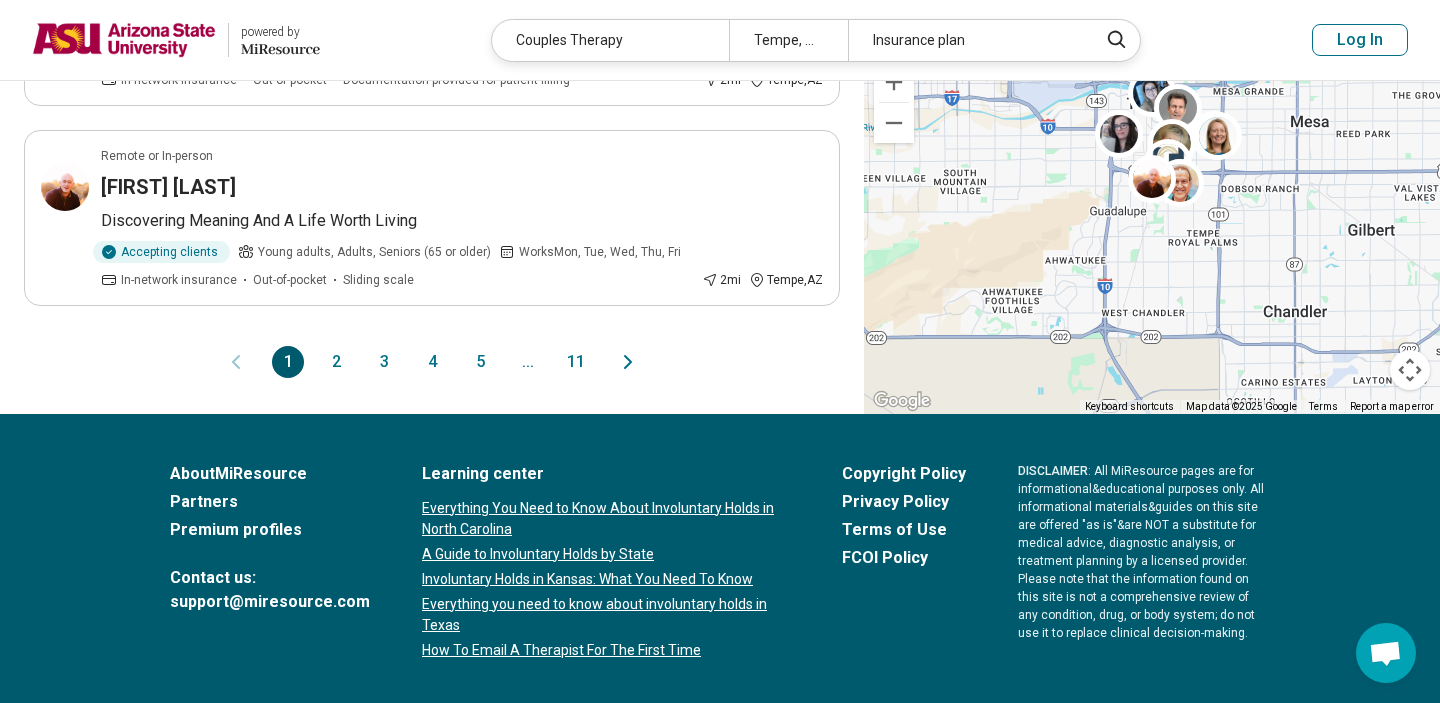 click on "2" at bounding box center [336, 362] 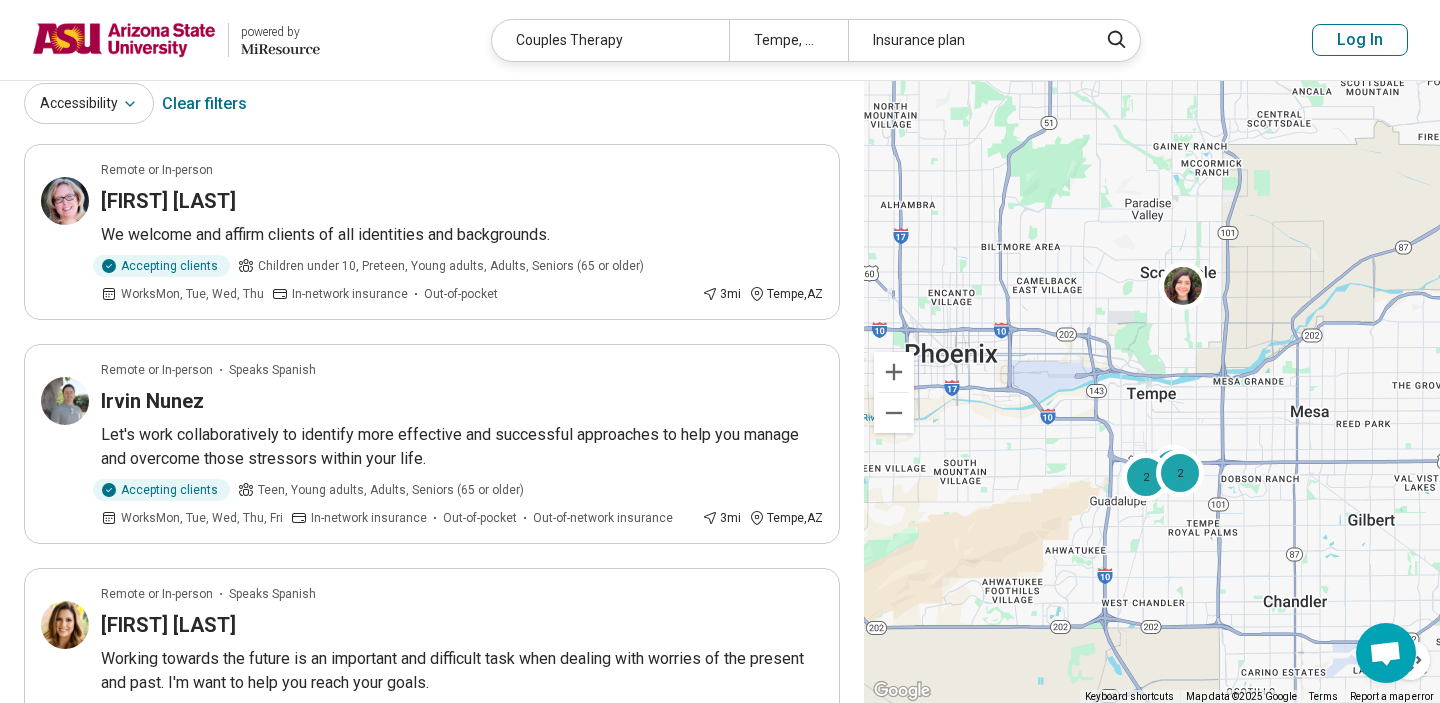 scroll, scrollTop: 128, scrollLeft: 0, axis: vertical 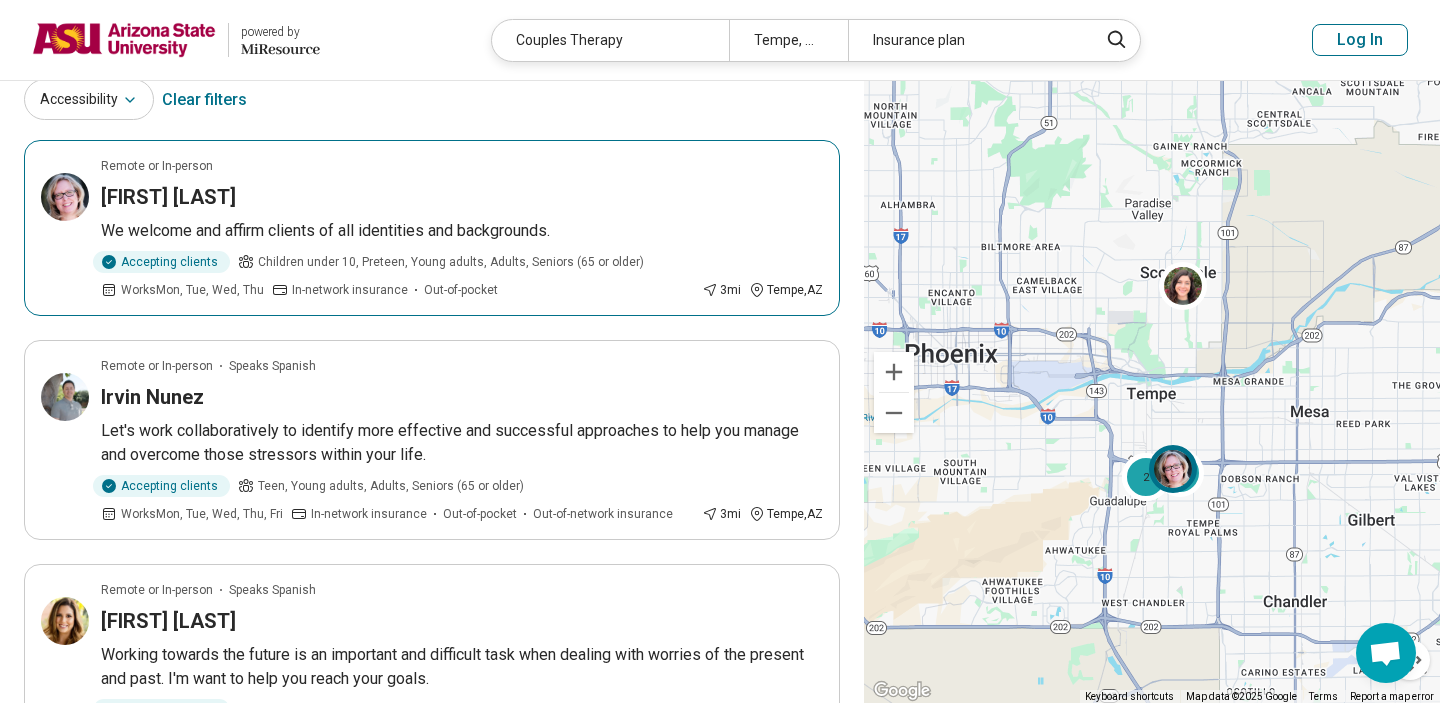 click on "Anissa Fox" at bounding box center (462, 197) 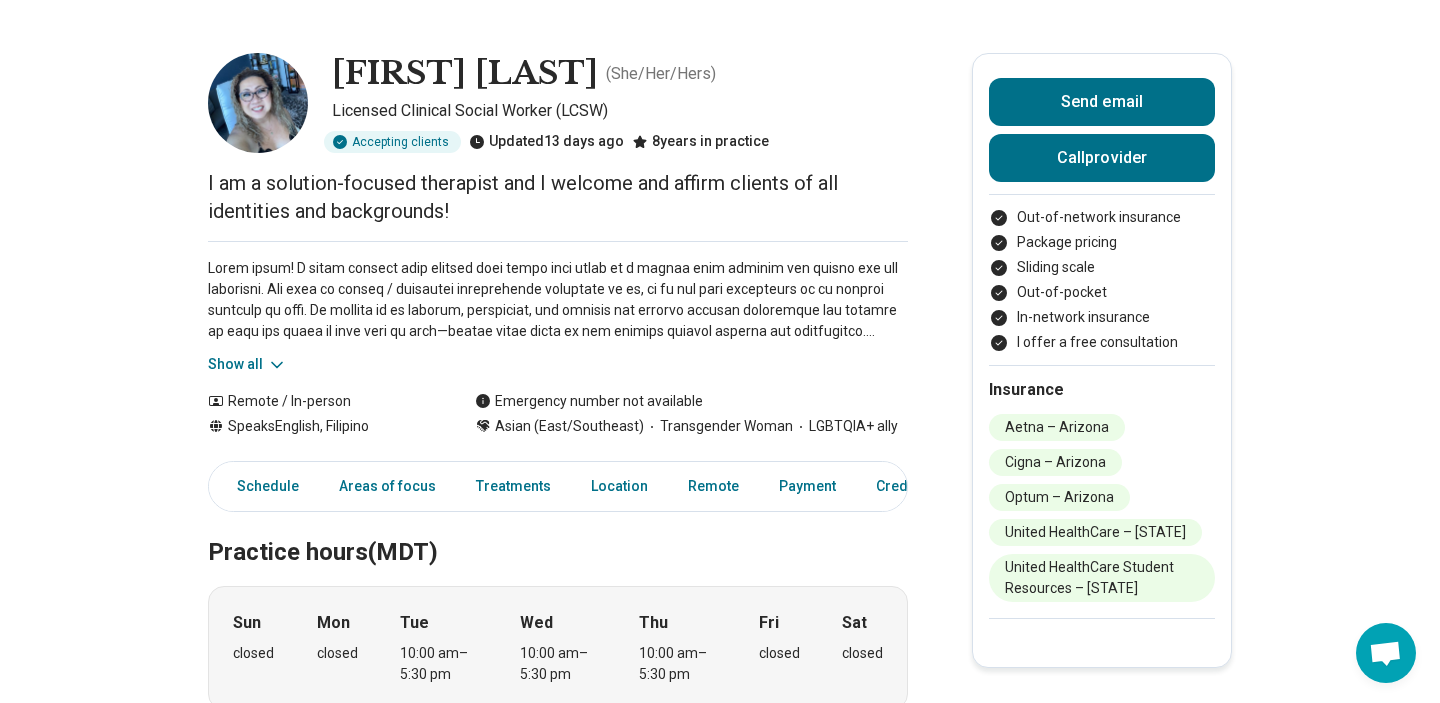 scroll, scrollTop: 64, scrollLeft: 0, axis: vertical 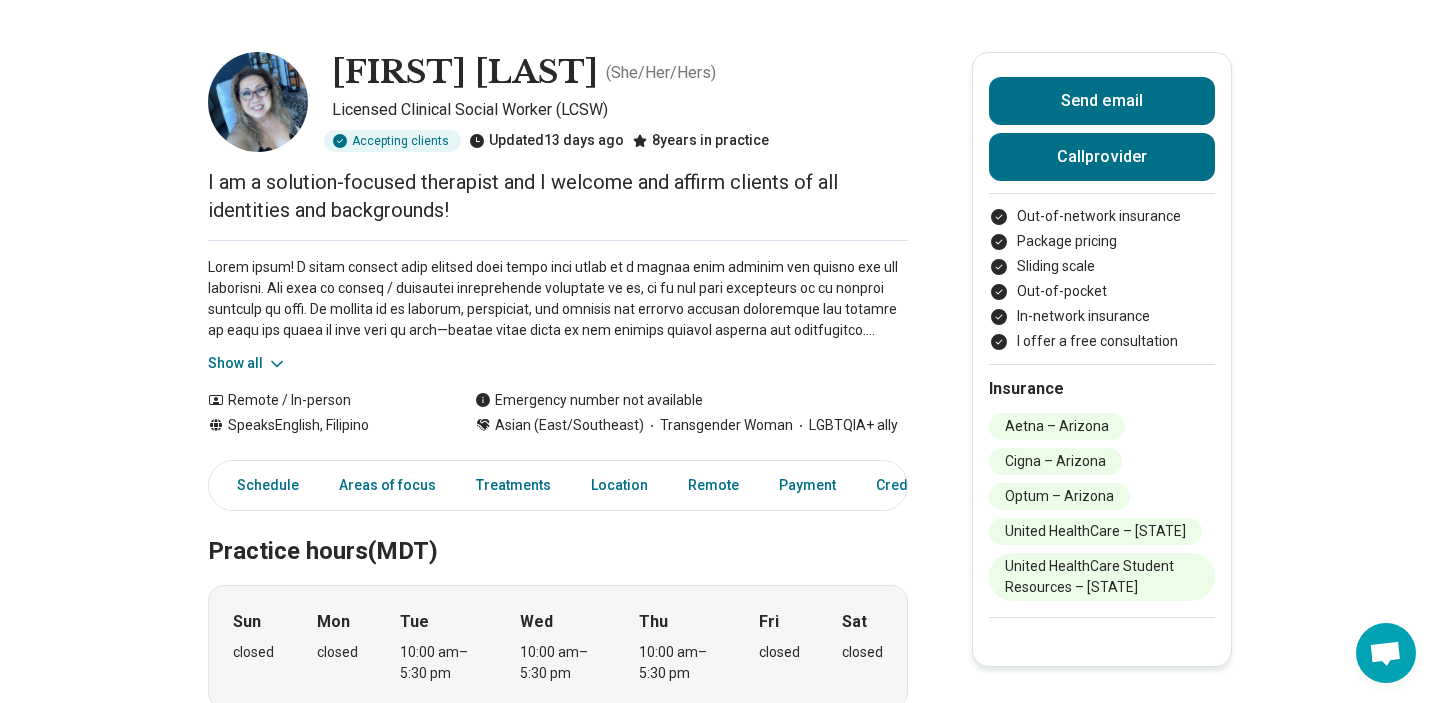 click on "Show all" at bounding box center (247, 363) 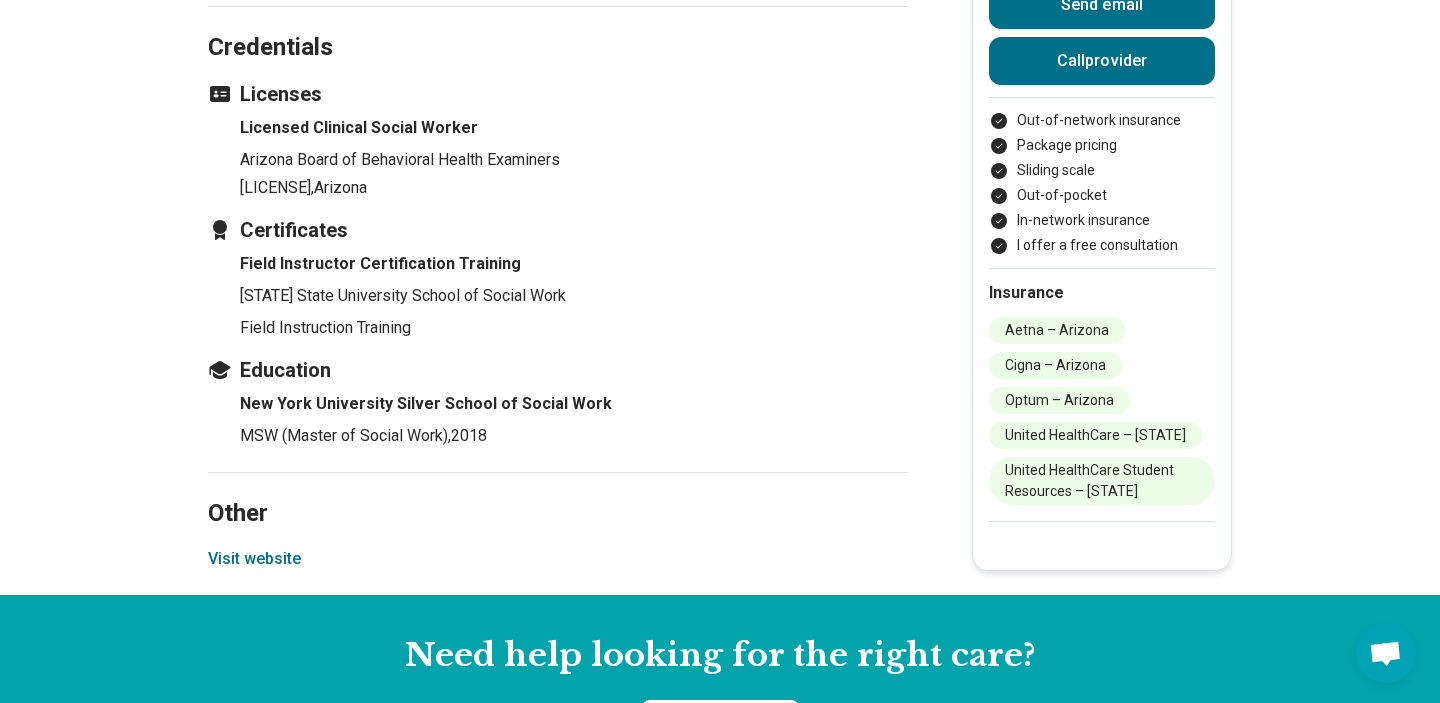 scroll, scrollTop: 2706, scrollLeft: 0, axis: vertical 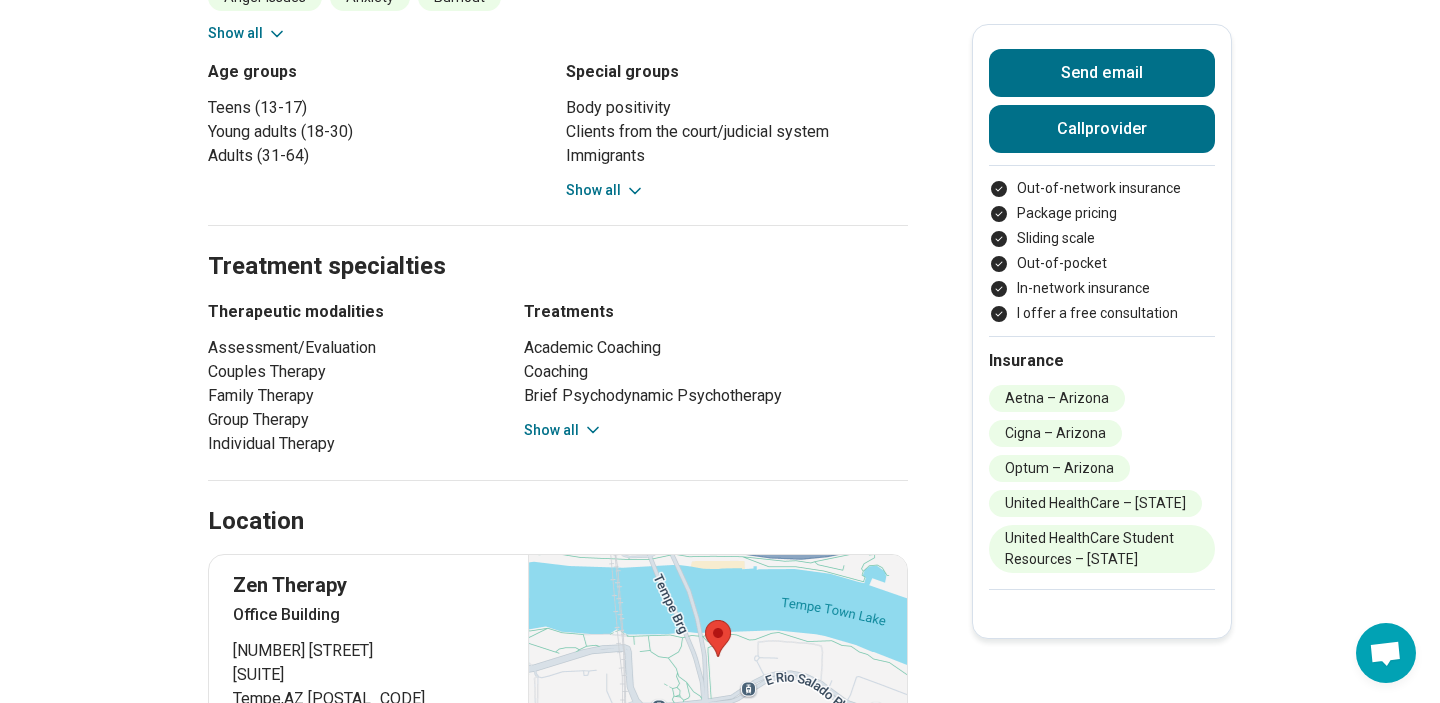click on "Show all" at bounding box center (563, 430) 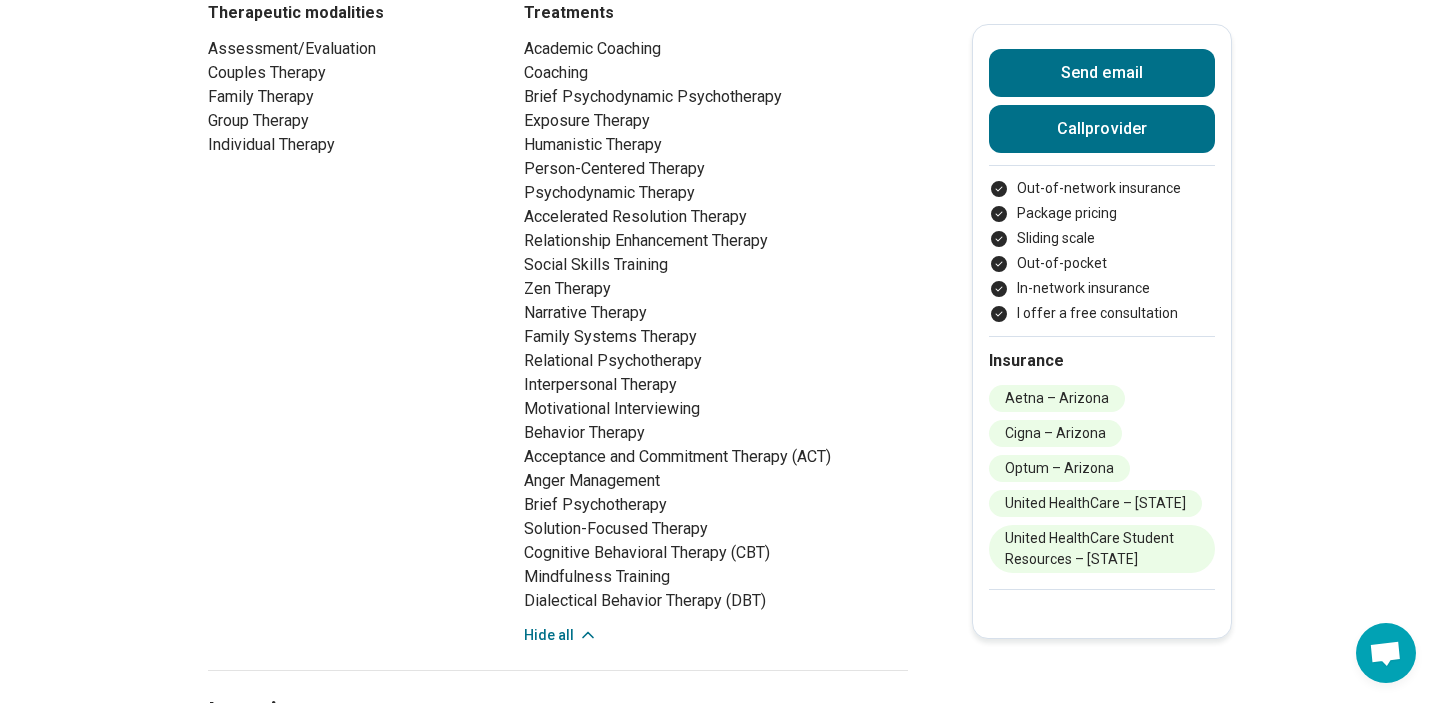 scroll, scrollTop: 1412, scrollLeft: 0, axis: vertical 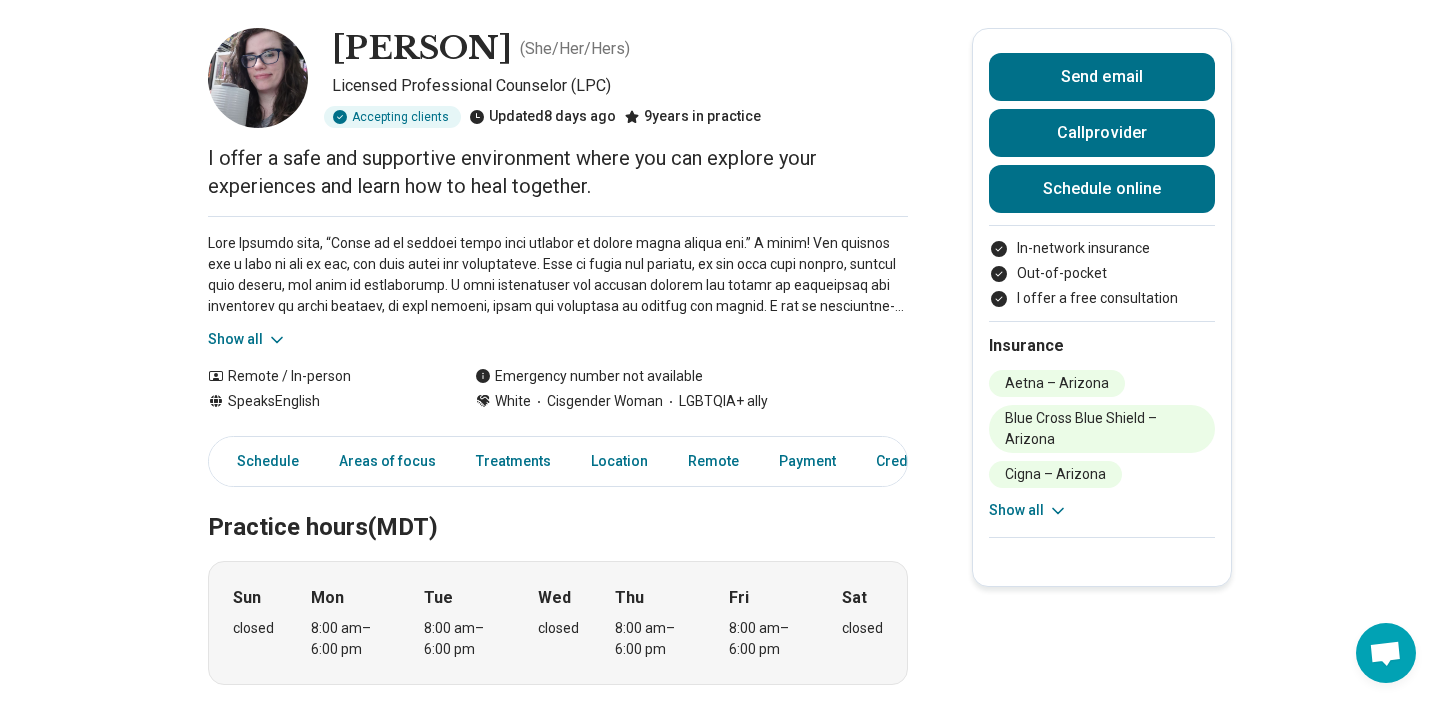click at bounding box center [558, 275] 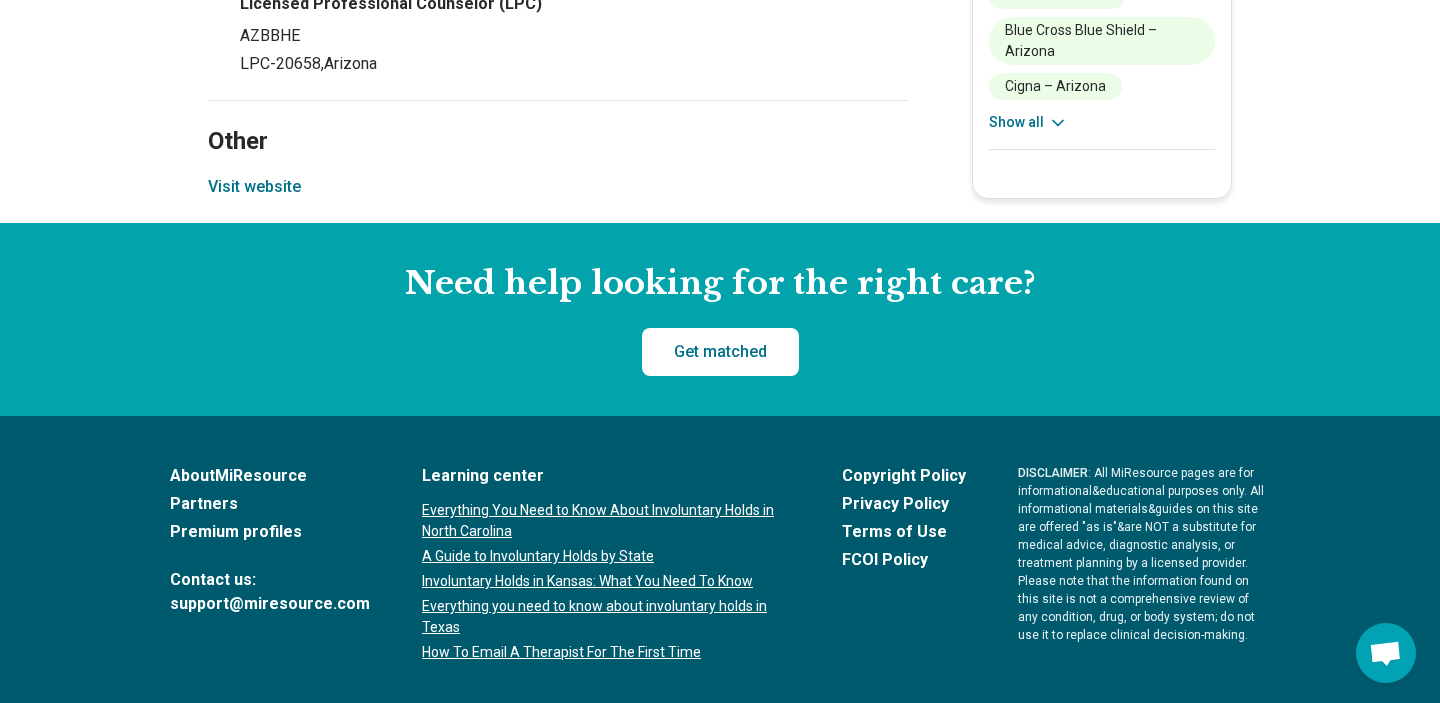 scroll, scrollTop: 2553, scrollLeft: 0, axis: vertical 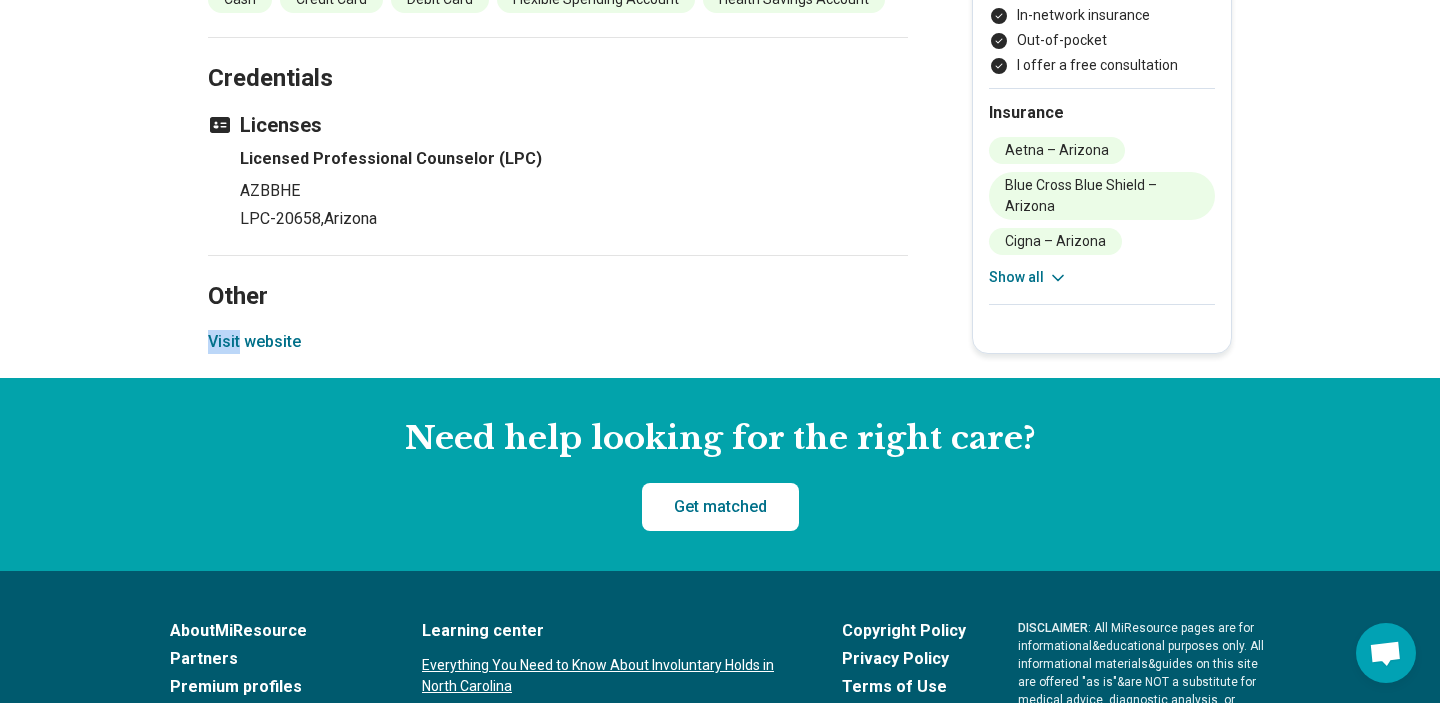 click on "Visit website" at bounding box center [254, 342] 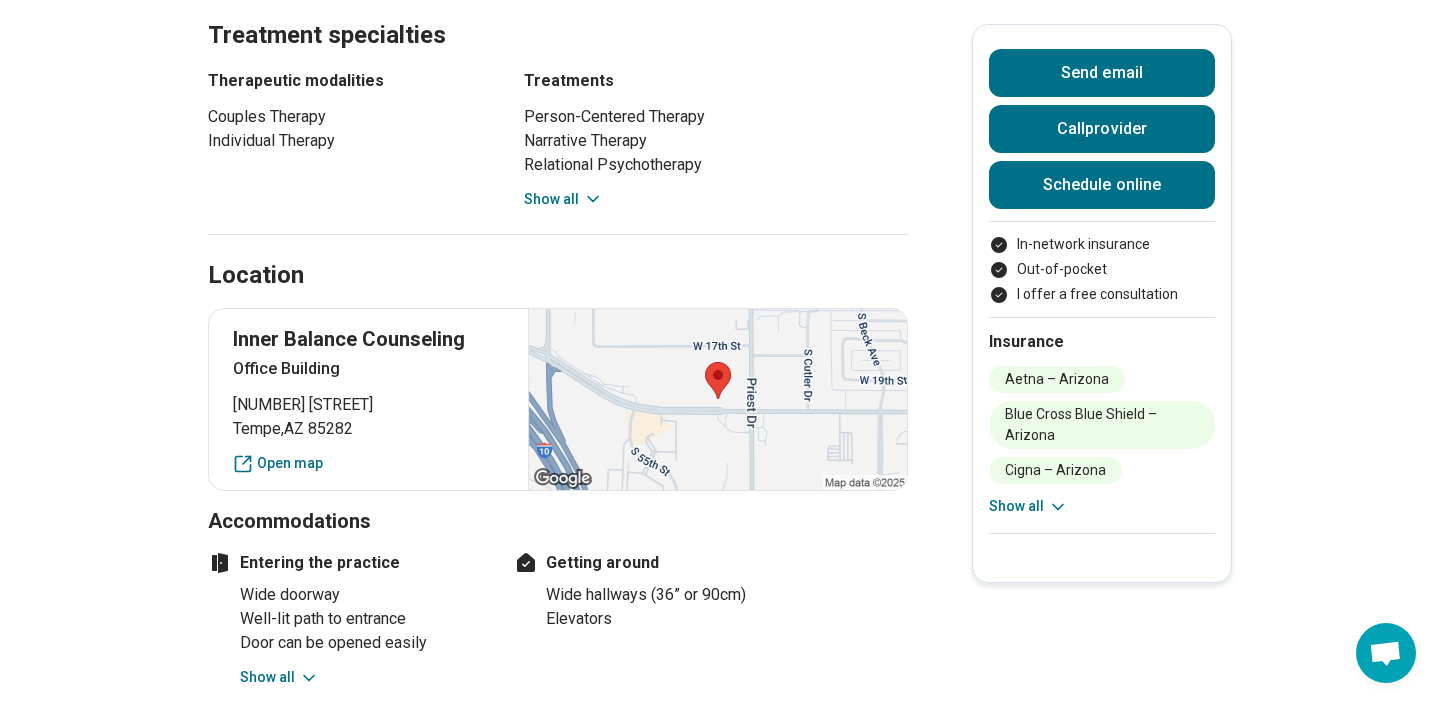 scroll, scrollTop: 1296, scrollLeft: 0, axis: vertical 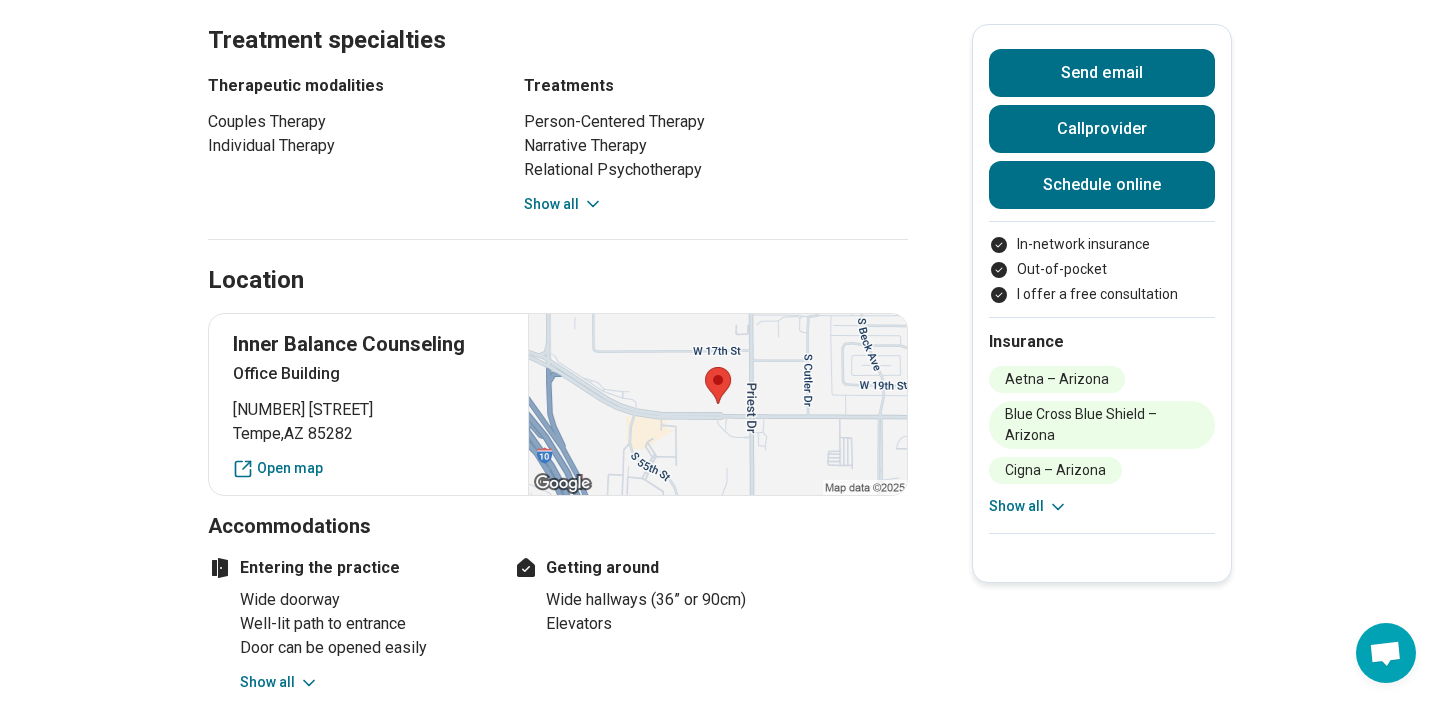click 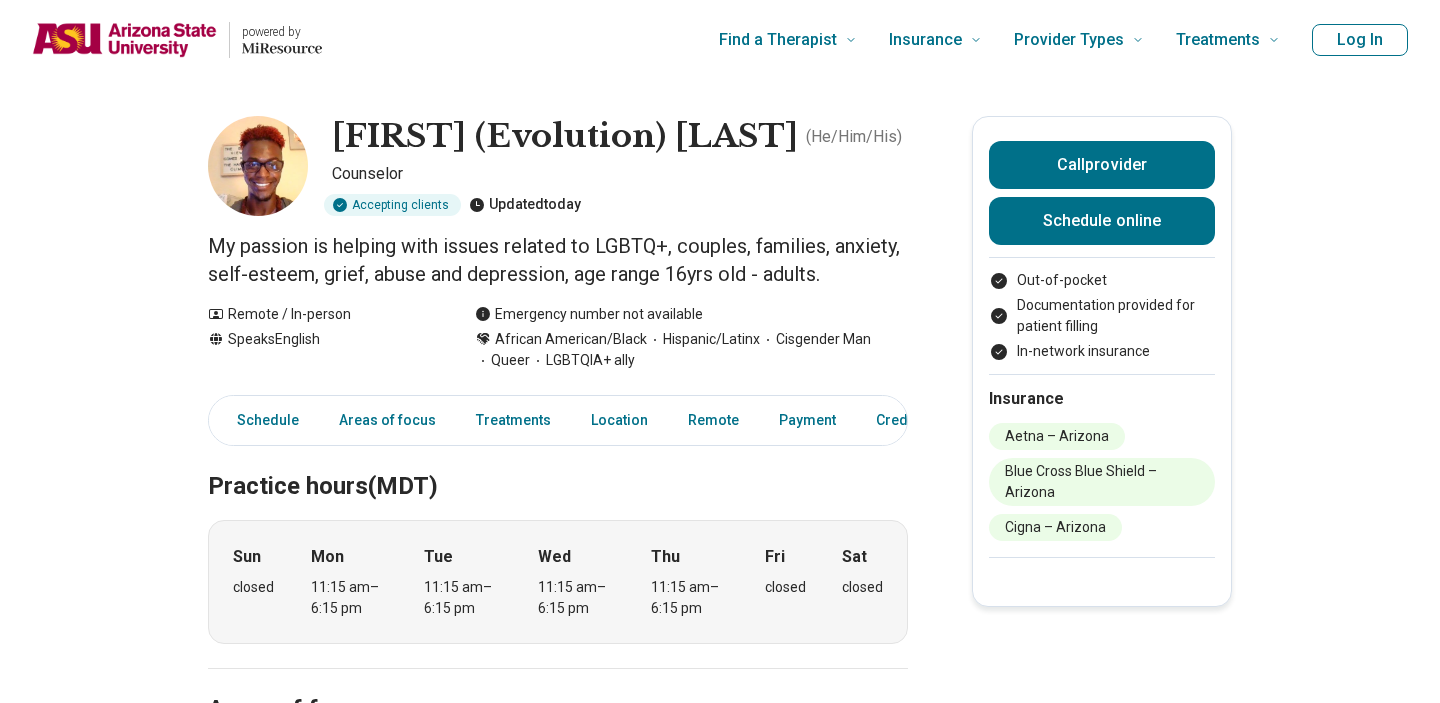 scroll, scrollTop: 0, scrollLeft: 0, axis: both 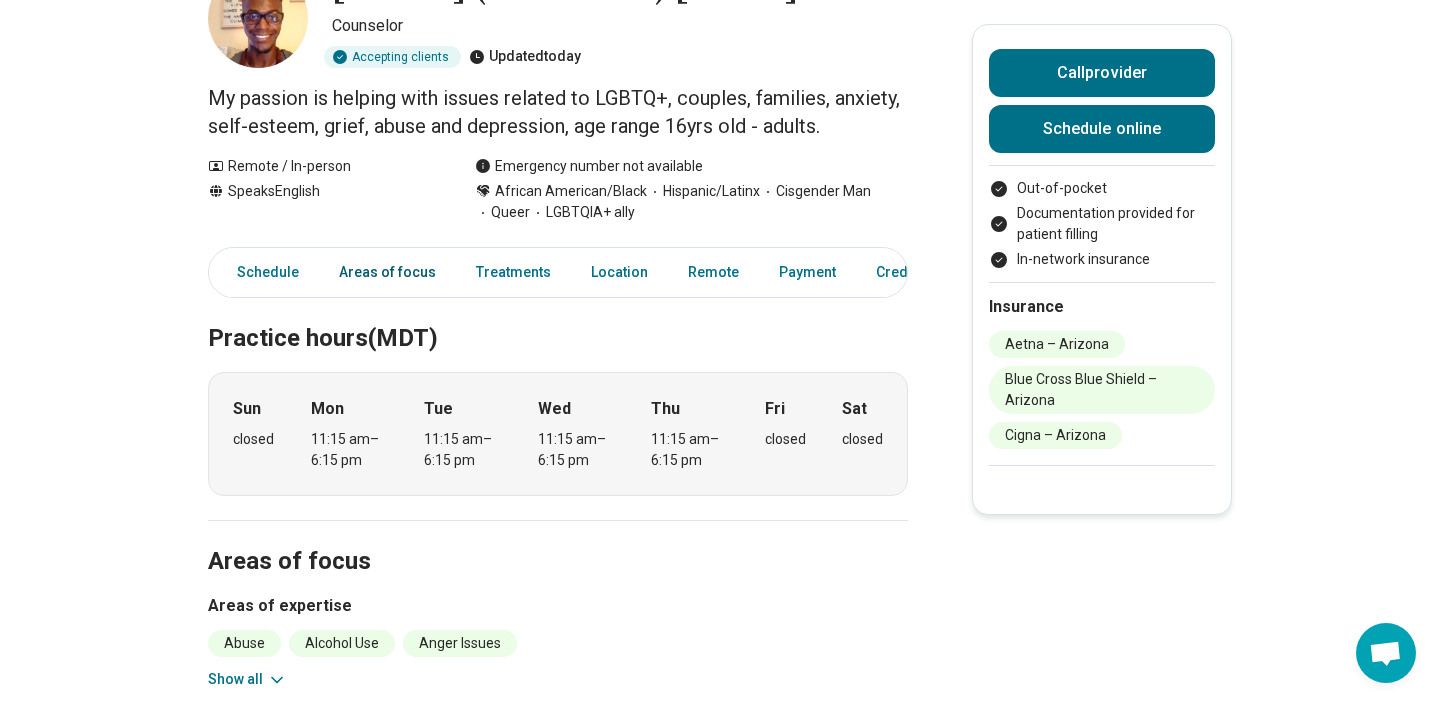 click on "Areas of focus" at bounding box center [387, 272] 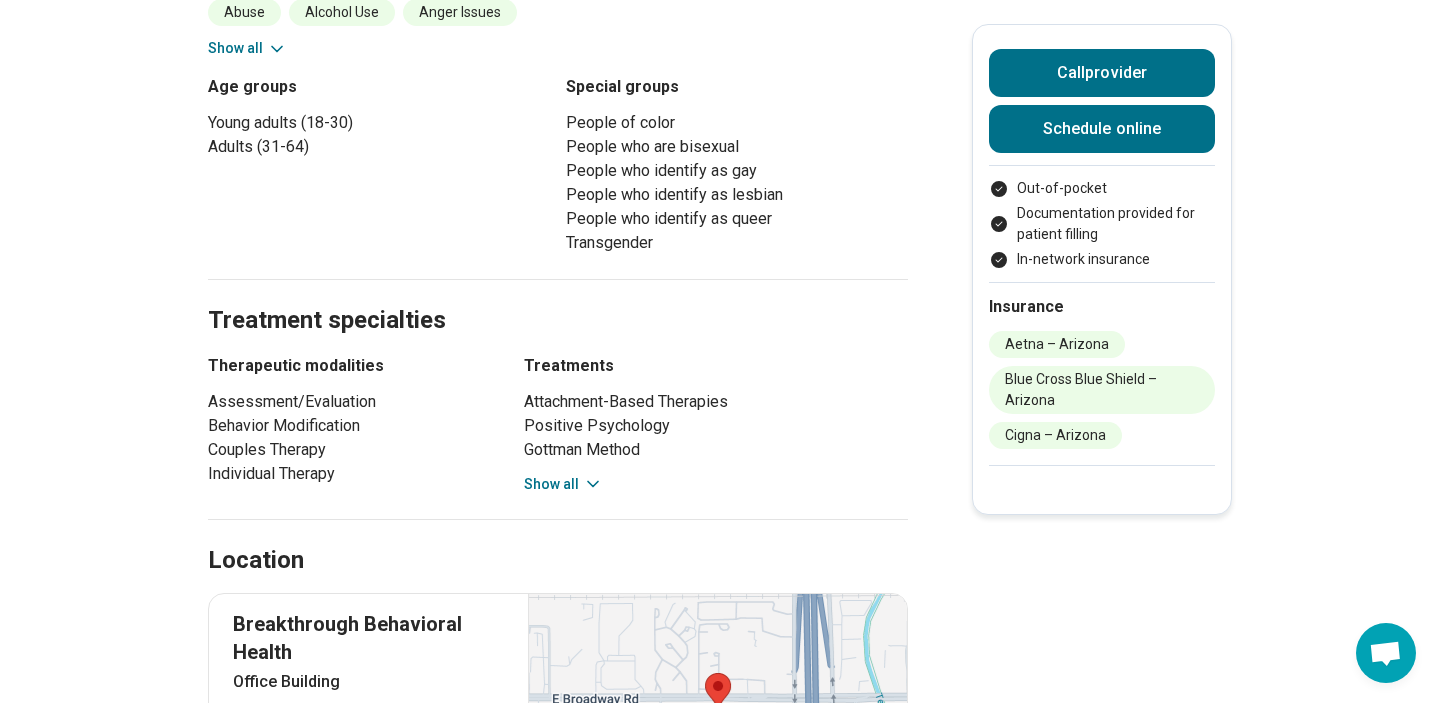 scroll, scrollTop: 801, scrollLeft: 0, axis: vertical 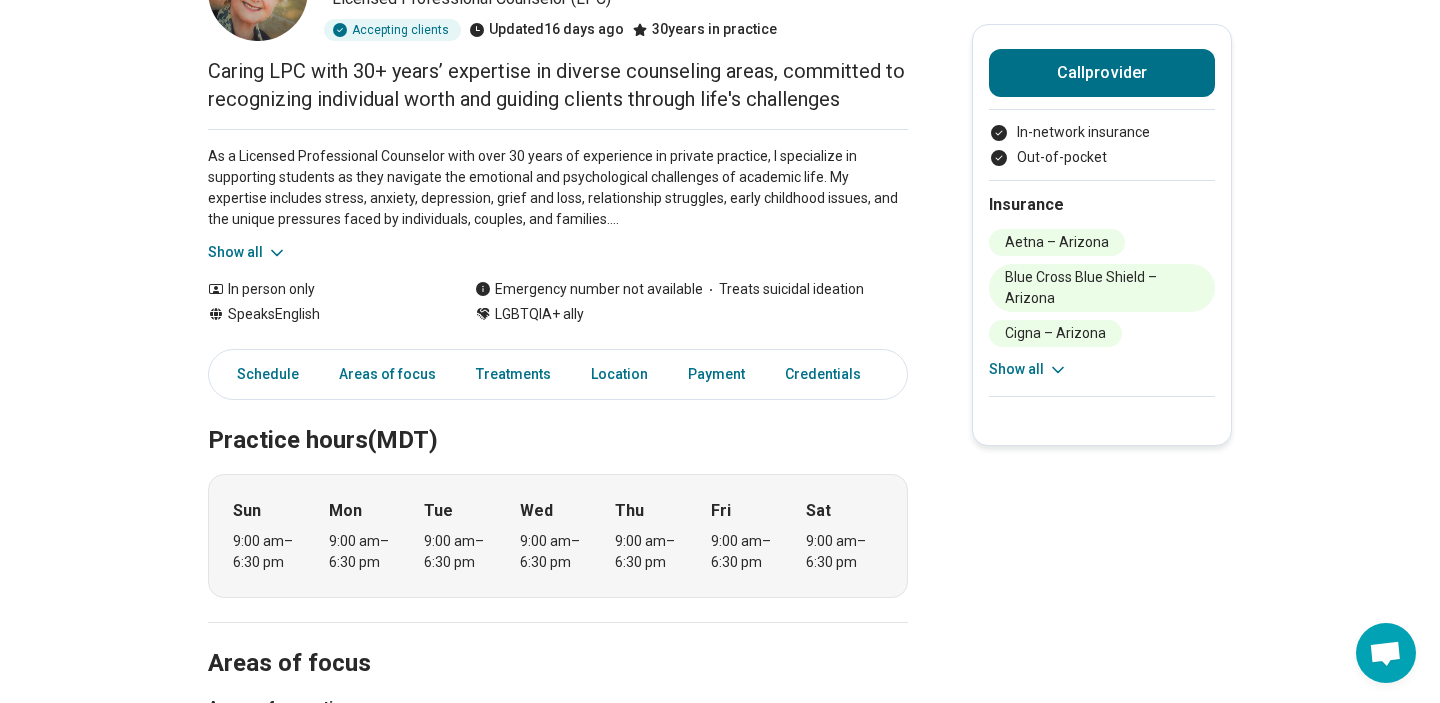 click on "As a Licensed Professional Counselor with over 30 years of experience in private practice, I specialize in supporting students as they navigate the emotional and psychological challenges of academic life. My expertise includes stress, anxiety, depression, grief and loss, relationship struggles, early childhood issues, and the unique pressures faced by individuals, couples, and families.
I am particularly passionate about helping students process the pain of loss—whether from death, the end of a relationship, or relational struggles. Loss, in any form, can profoundly impact mental health, academic performance, and personal growth. My approach is compassionate and holistic, helping students process grief, rediscover their strengths, and find meaning in life’s transitions. I also have extensive experience with OCD, ADHD, PTSD, social anxiety, and chronic pain management. By fostering a supportive environment, I empower students to build resilience, navigate challenges, and thrive beyond academics." at bounding box center [558, 188] 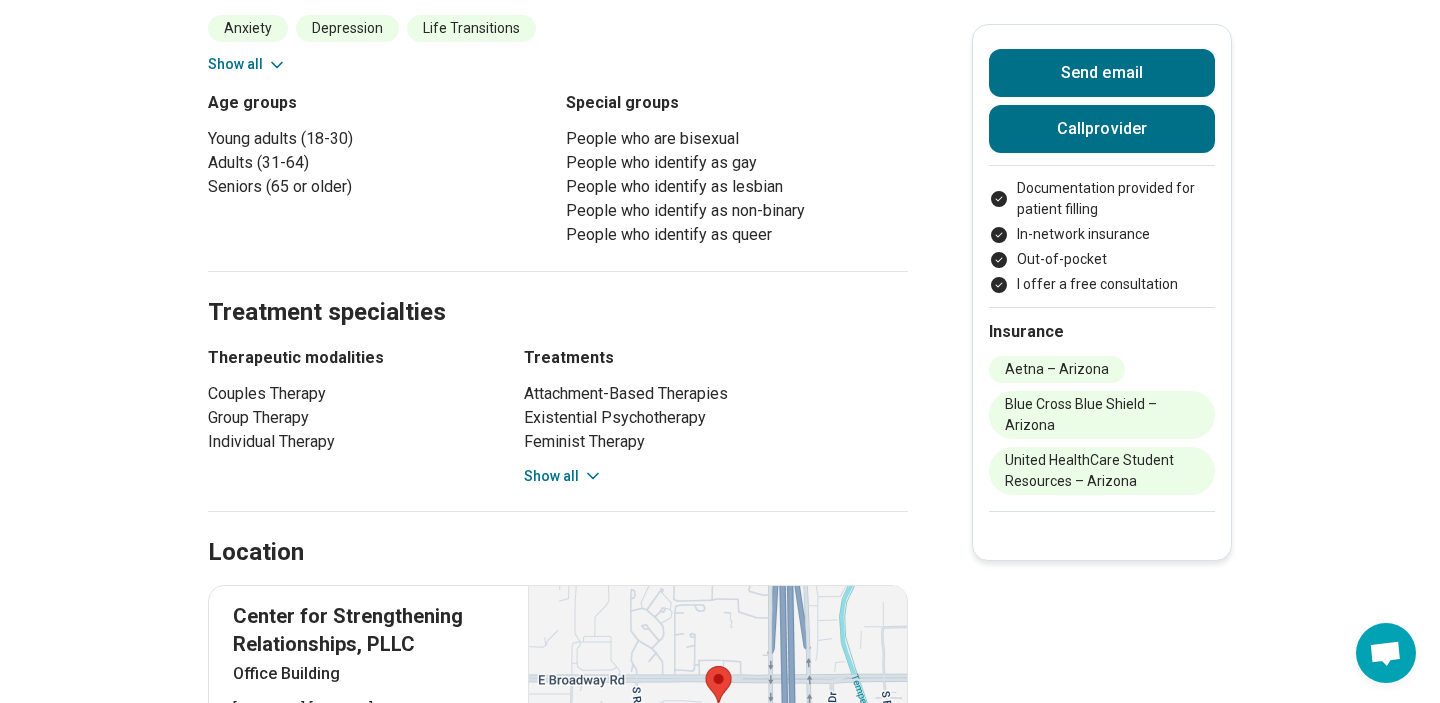 scroll, scrollTop: 940, scrollLeft: 0, axis: vertical 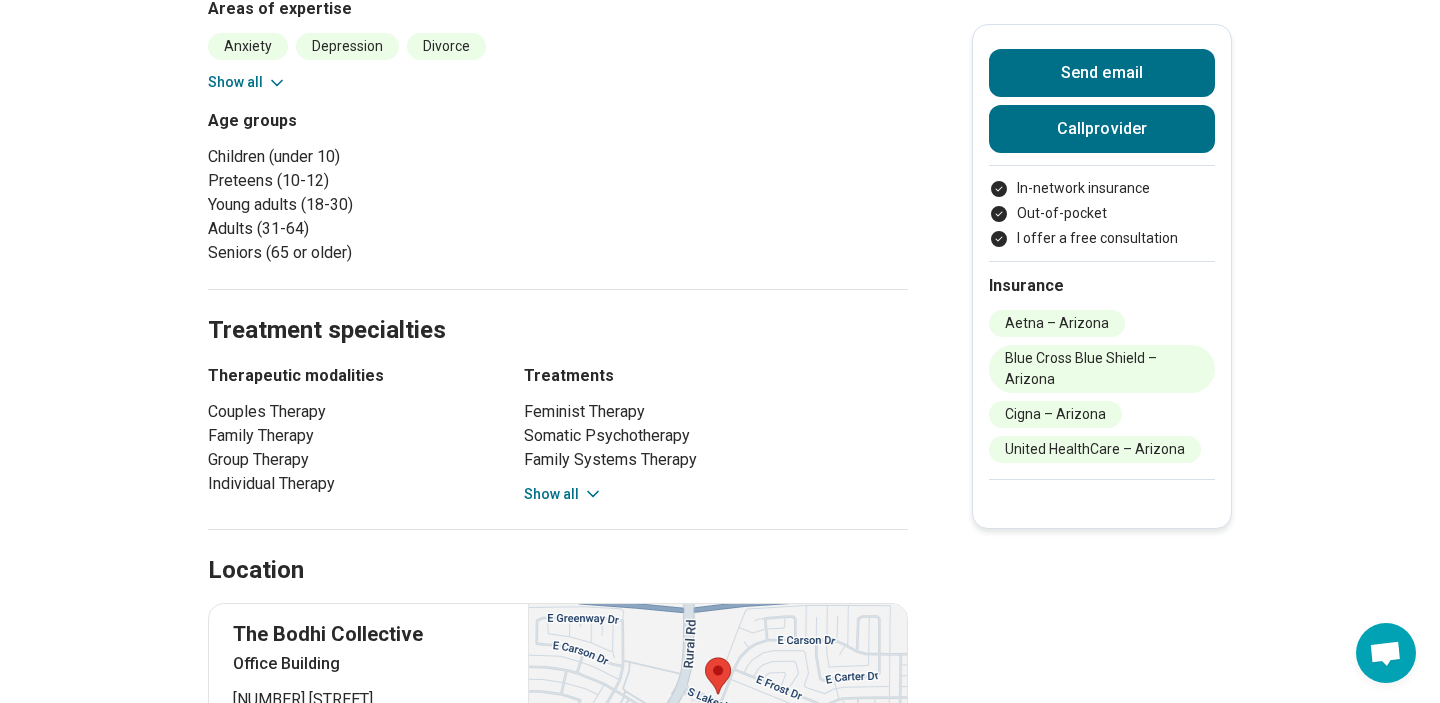 click on "Show all" at bounding box center [563, 494] 